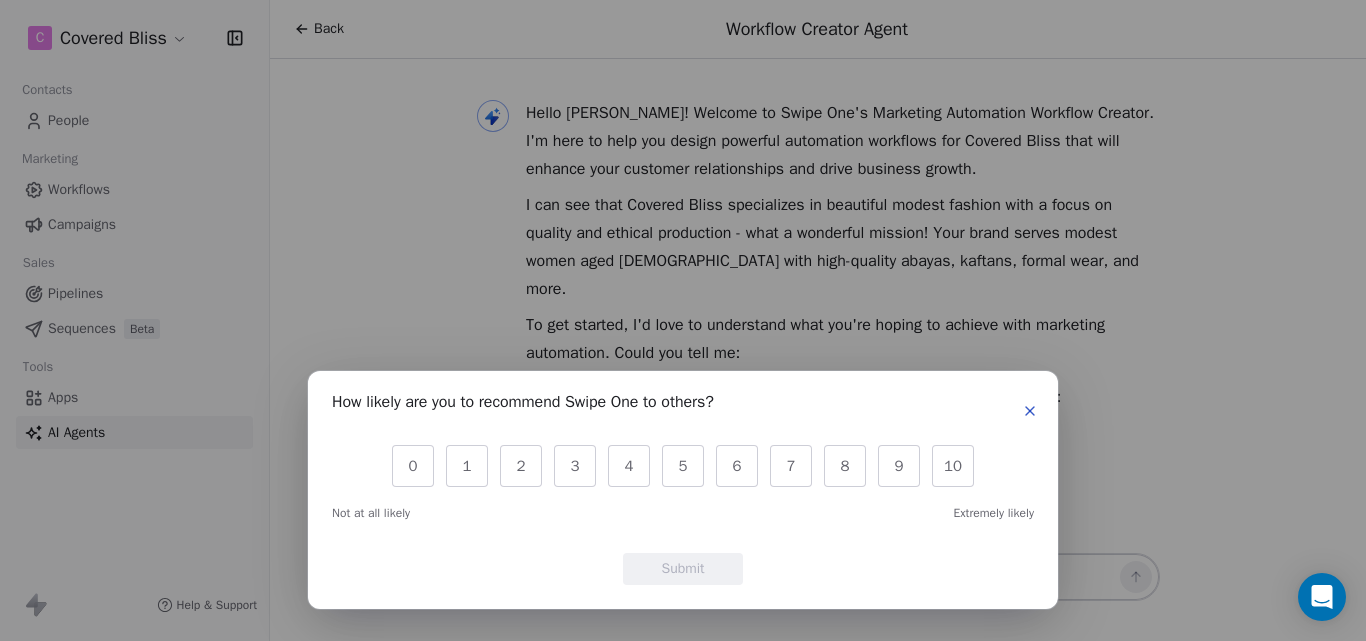 scroll, scrollTop: 0, scrollLeft: 0, axis: both 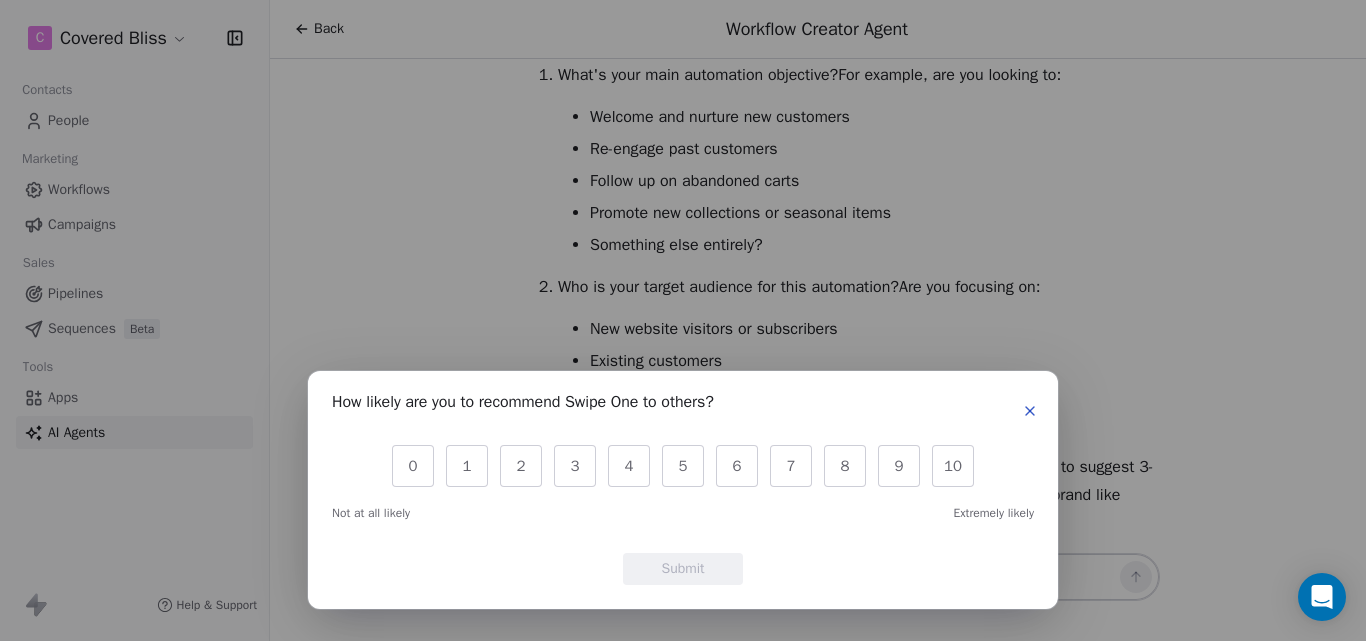 click on "How likely are you to recommend Swipe One to others? 0 1 2 3 4 5 6 7 8 9 10 Not at all likely Extremely likely Submit" at bounding box center [683, 320] 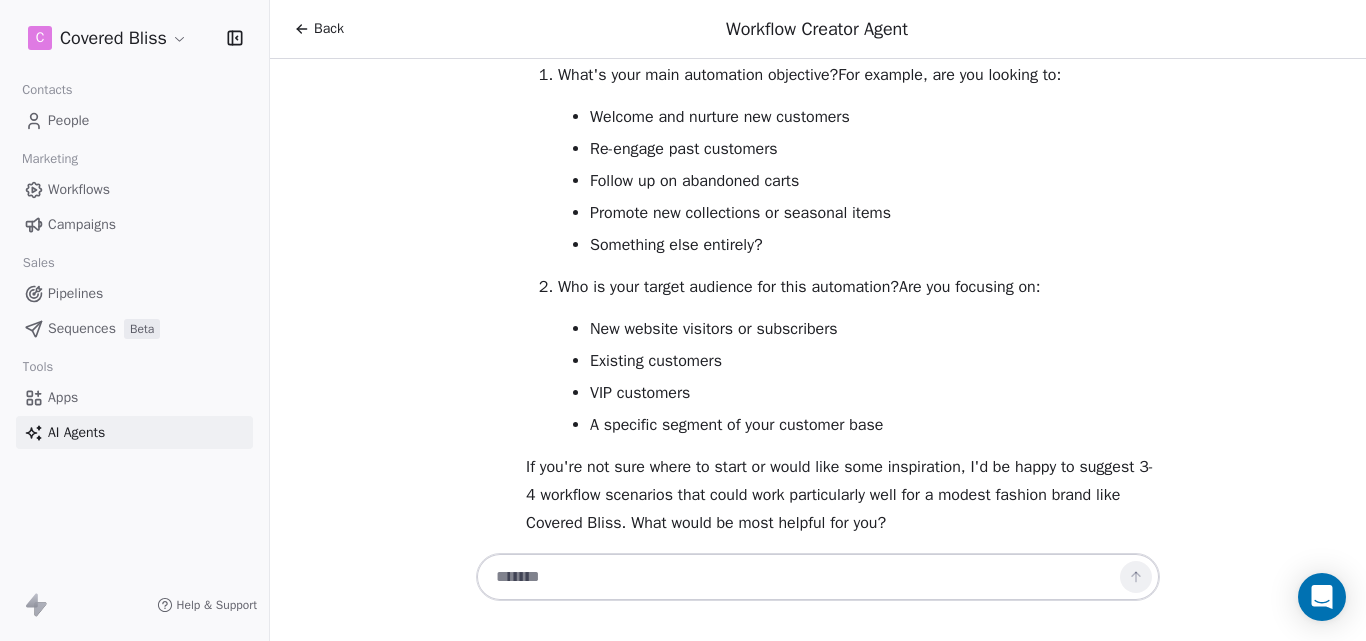 click at bounding box center [493, 161] 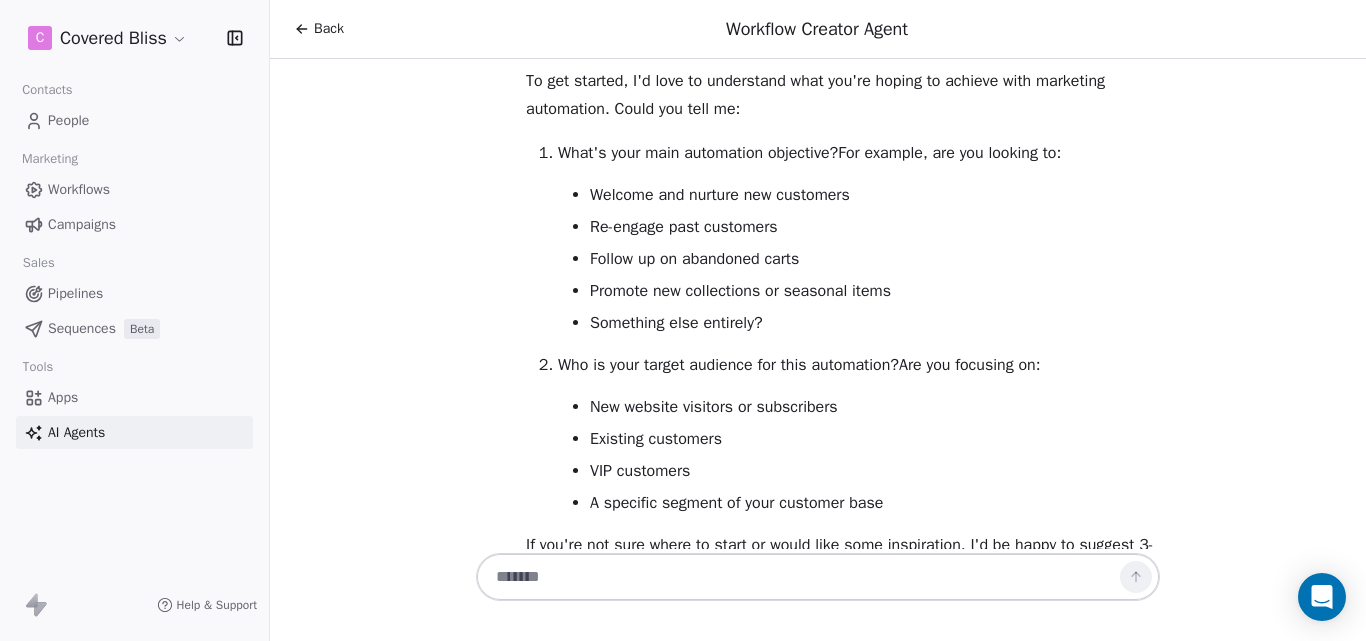 scroll, scrollTop: 322, scrollLeft: 0, axis: vertical 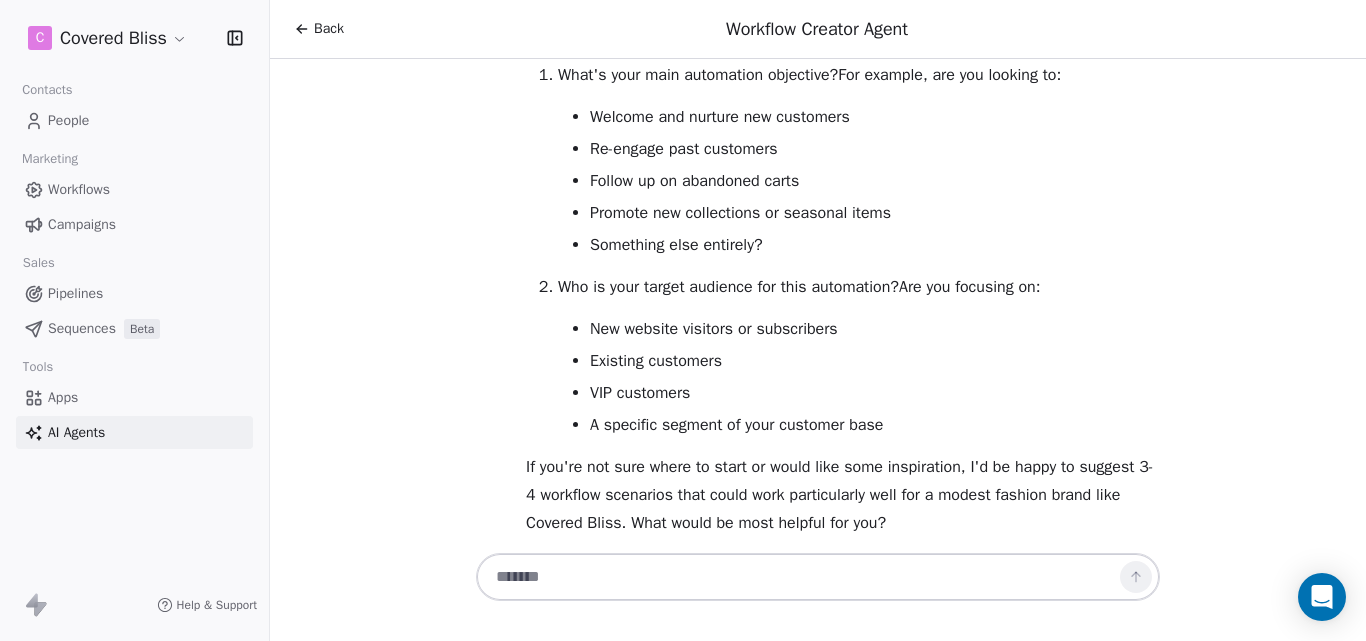 drag, startPoint x: 829, startPoint y: 458, endPoint x: 525, endPoint y: 295, distance: 344.94202 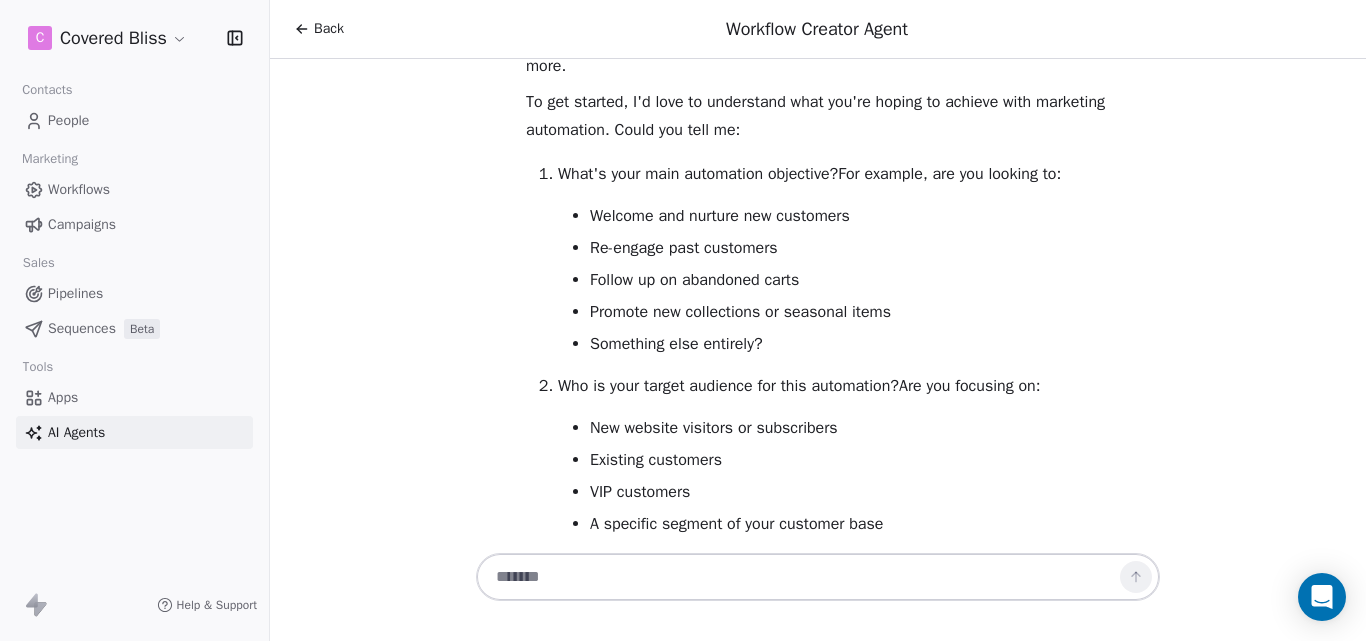 scroll, scrollTop: 322, scrollLeft: 0, axis: vertical 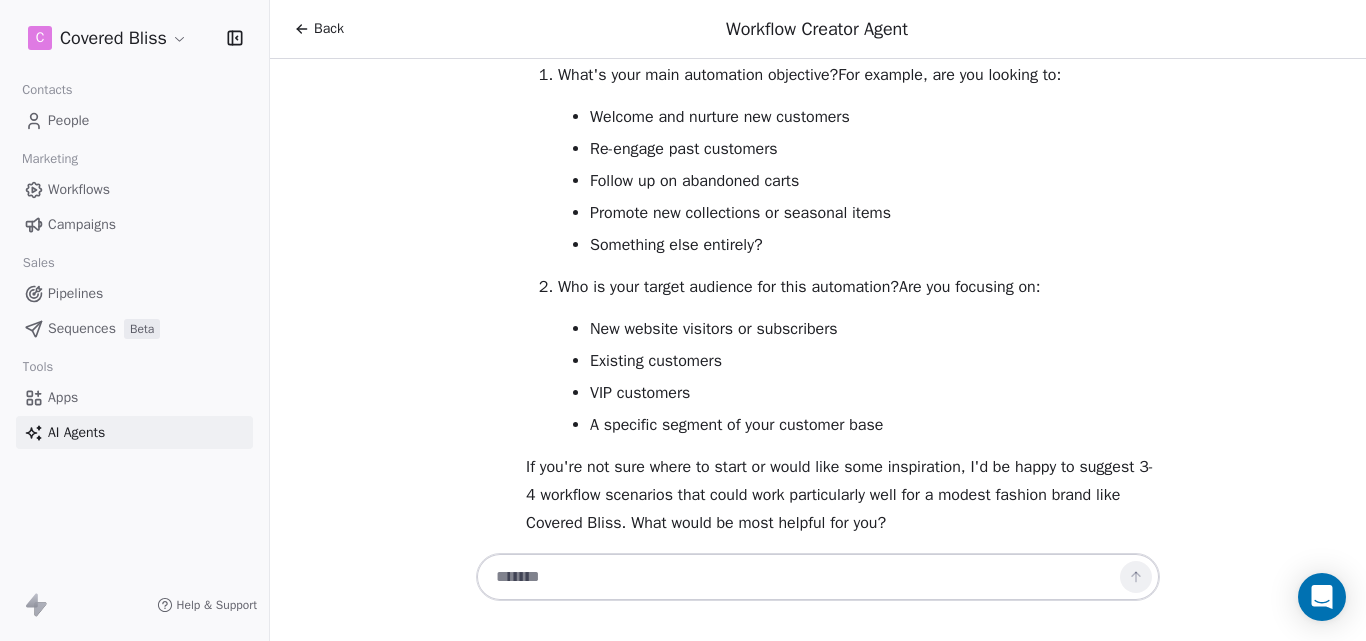 click at bounding box center (798, 577) 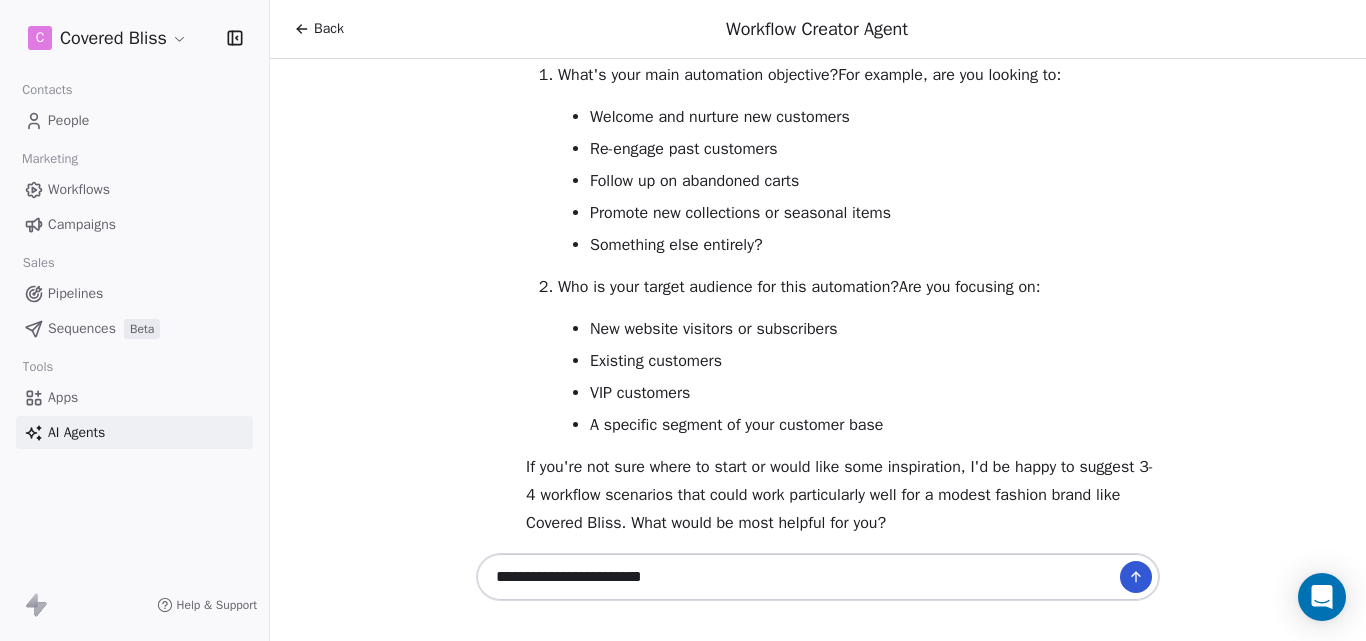 type on "**********" 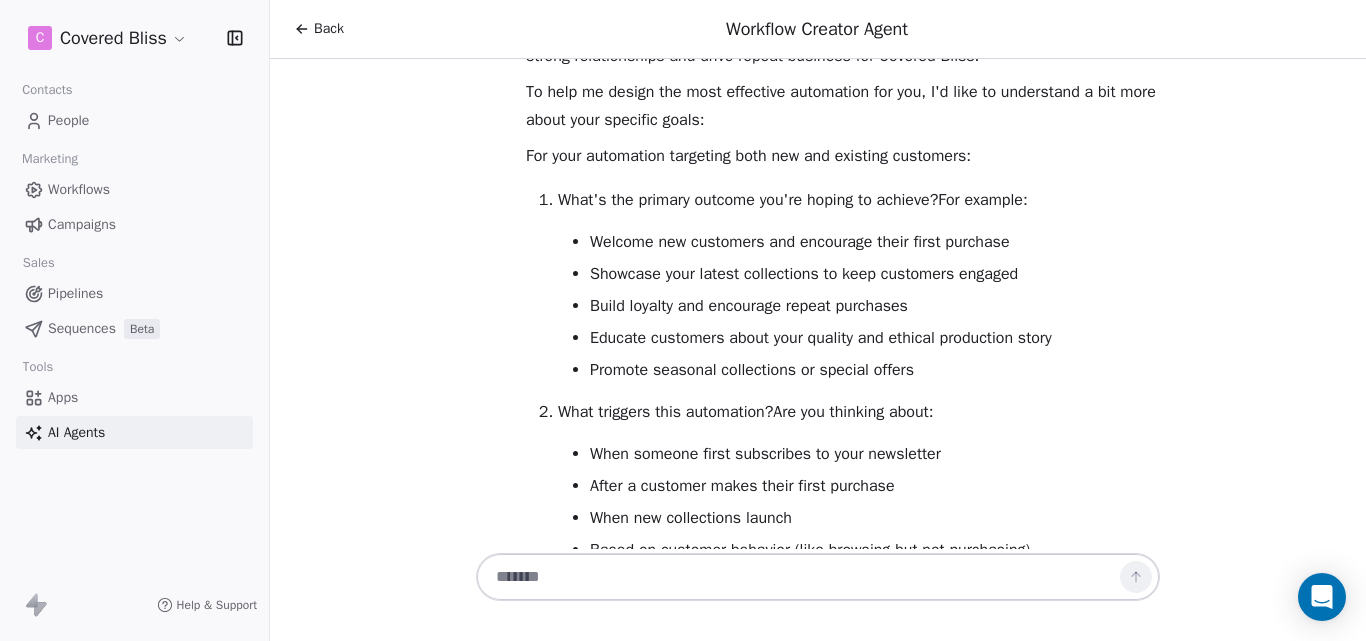 scroll, scrollTop: 960, scrollLeft: 0, axis: vertical 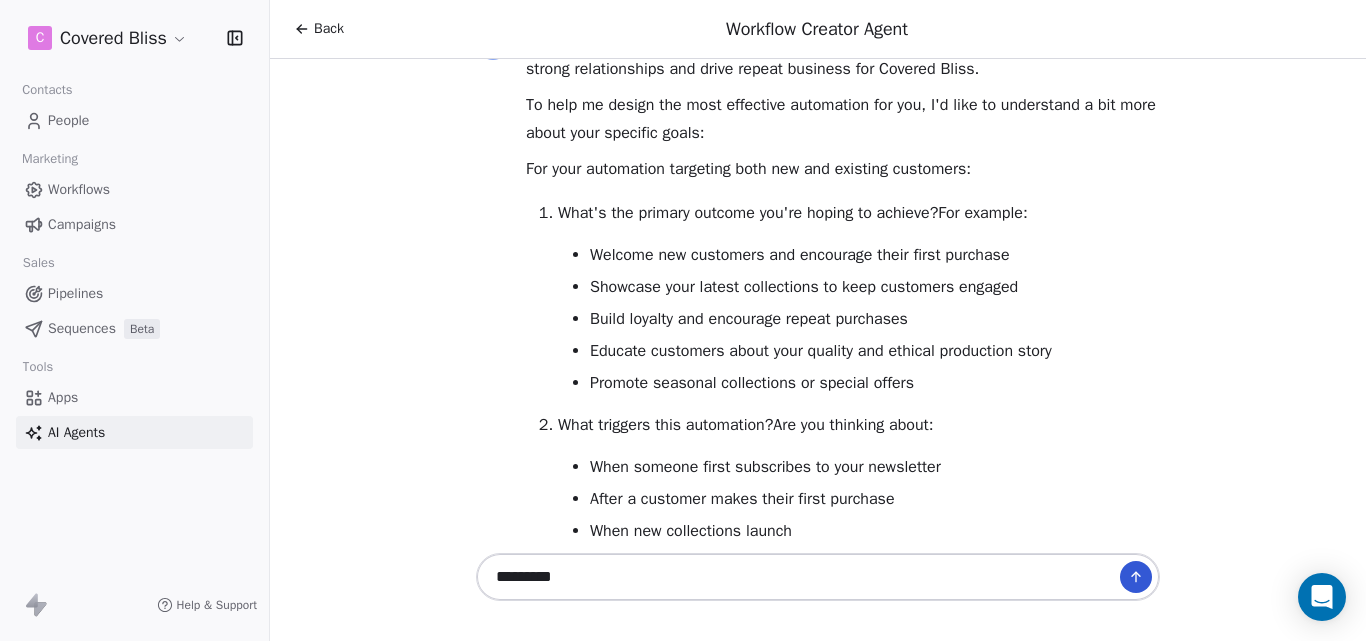 type on "**********" 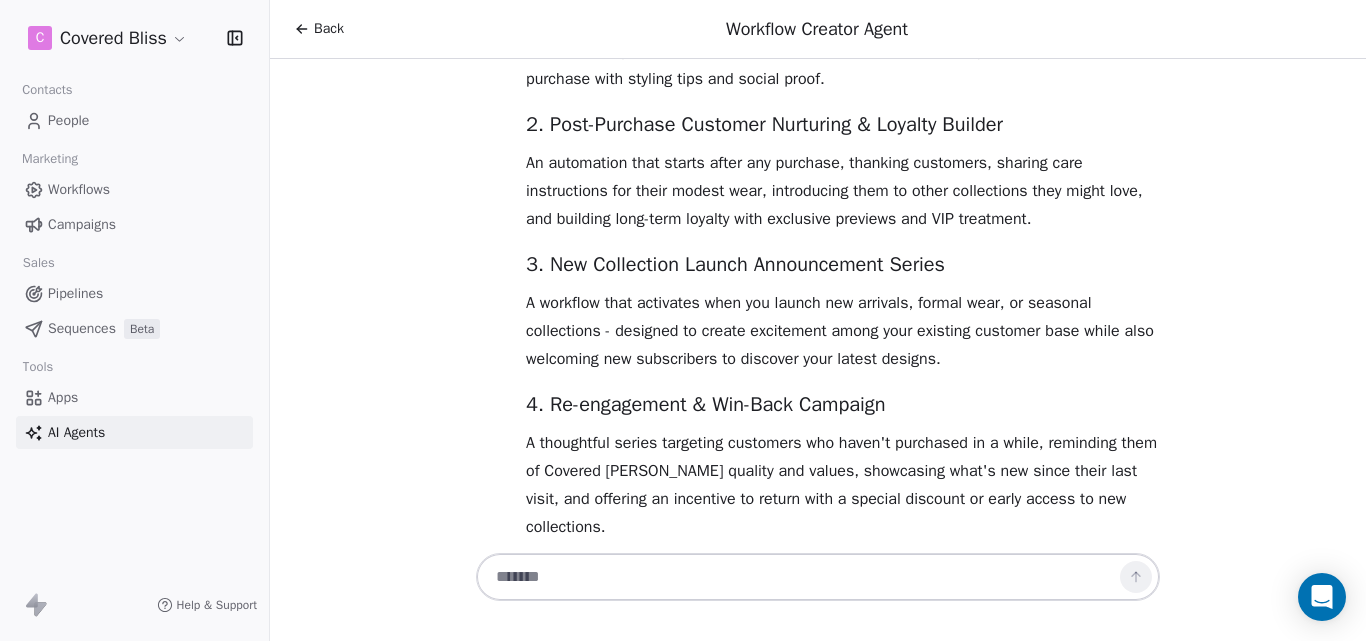 scroll, scrollTop: 2173, scrollLeft: 0, axis: vertical 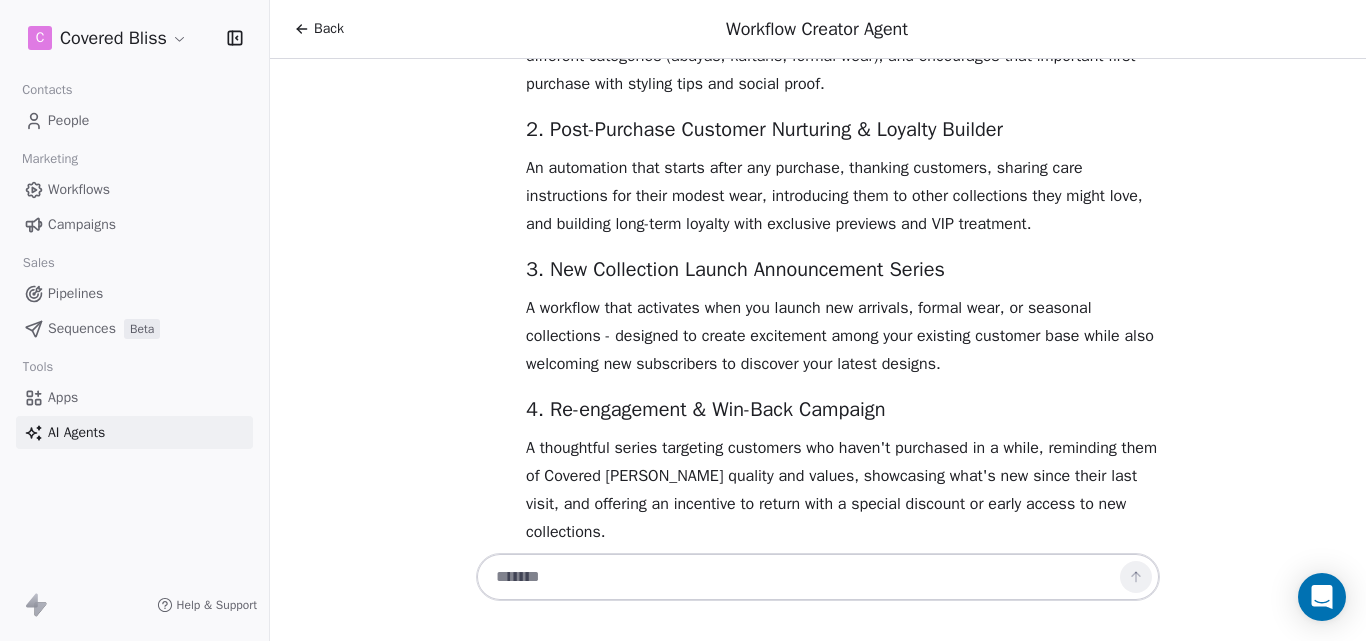 drag, startPoint x: 744, startPoint y: 334, endPoint x: 638, endPoint y: 234, distance: 145.72577 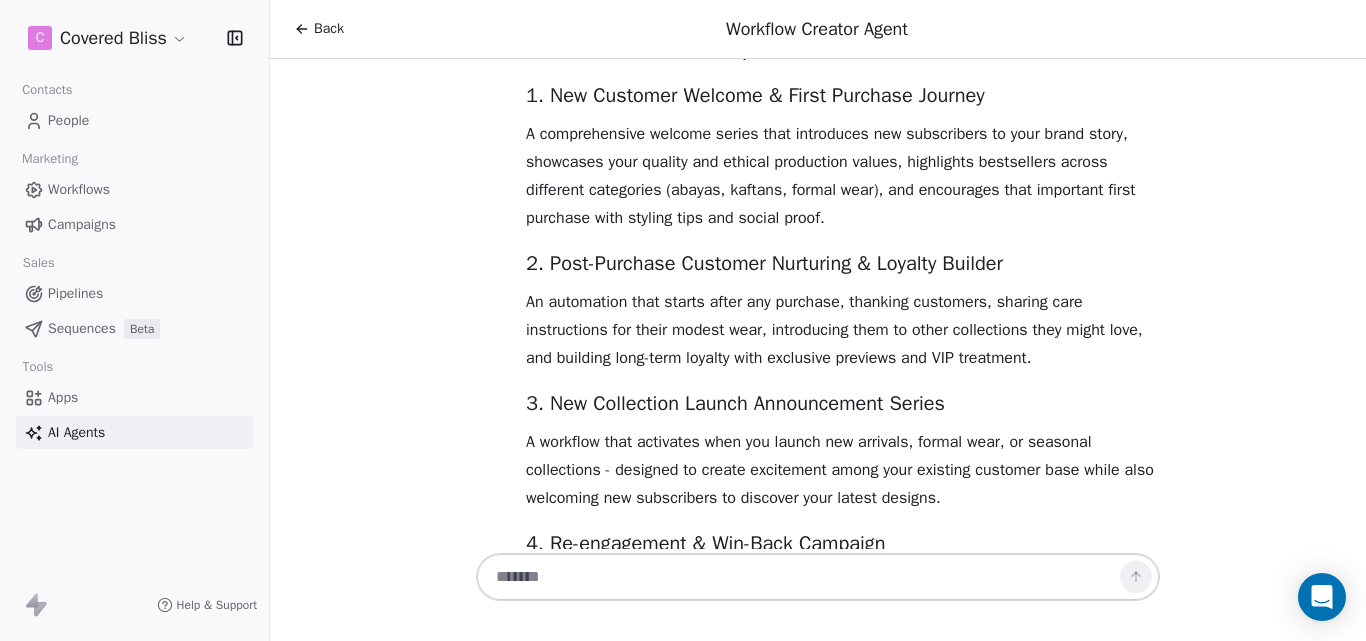 scroll, scrollTop: 2366, scrollLeft: 0, axis: vertical 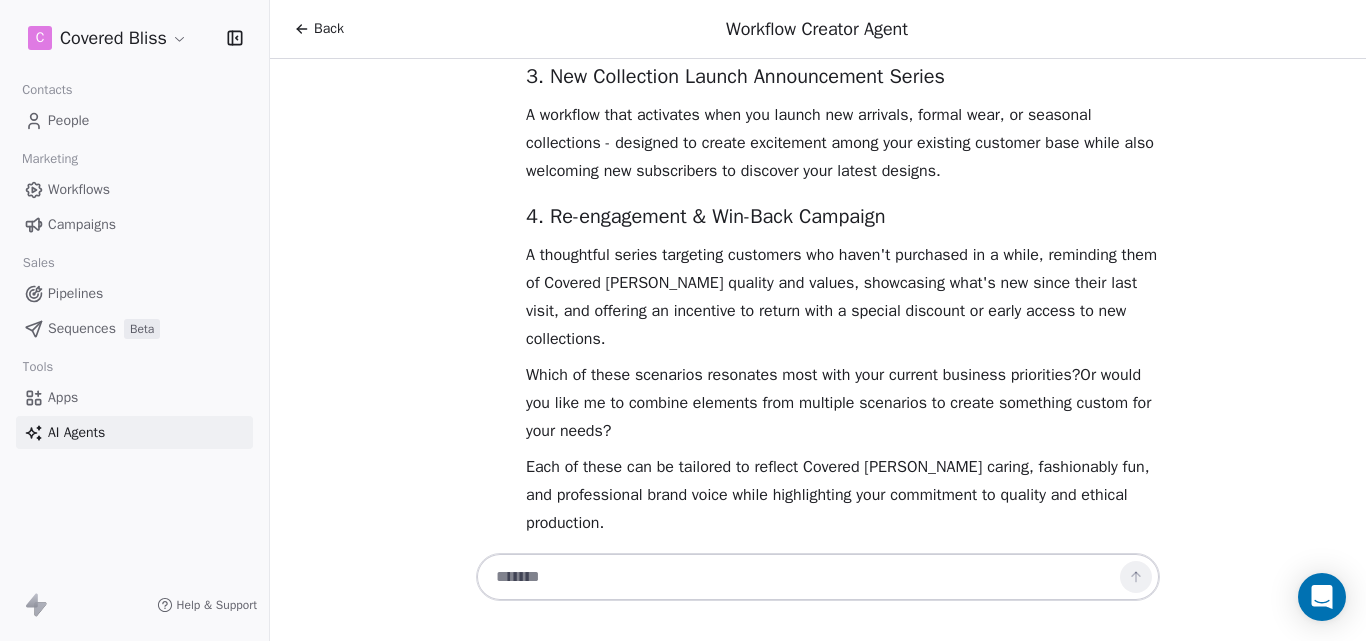 click at bounding box center [798, 577] 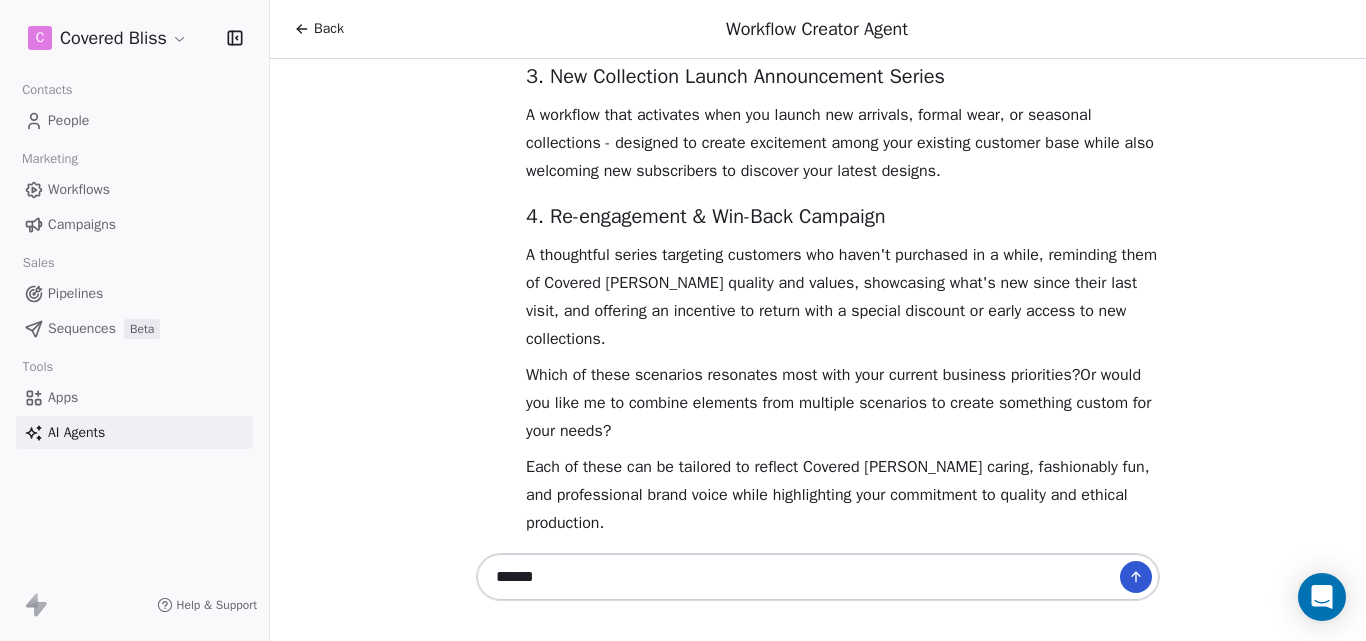 type on "****" 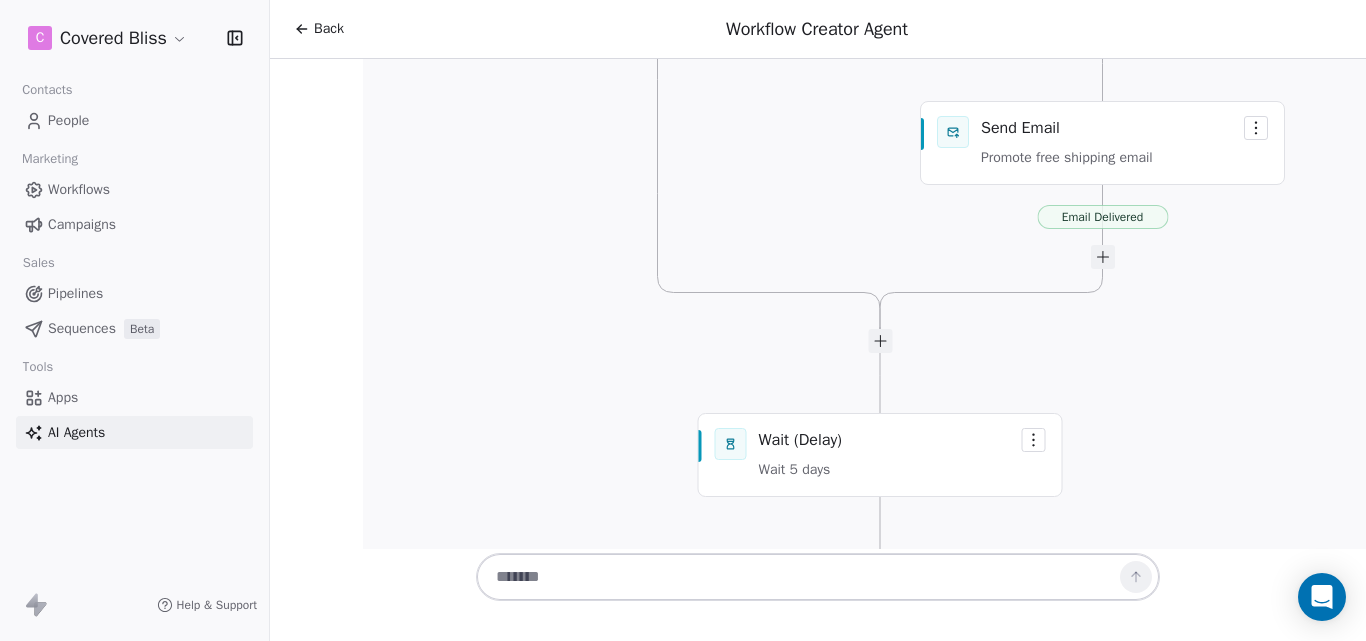 scroll, scrollTop: 5226, scrollLeft: 0, axis: vertical 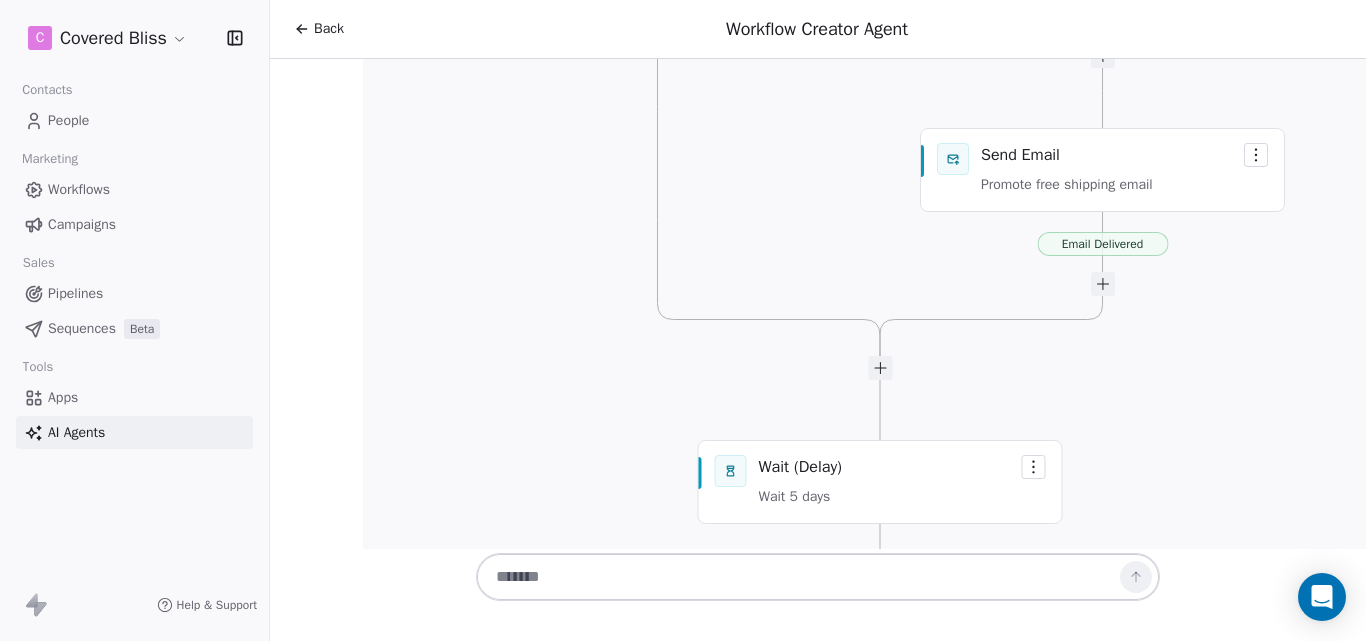 click on "Workflow generated successfully Email Delivered Yes No Email Delivered Email Delivered Email Delivered Email Delivered Email Delivered Email Delivered Email Delivered
Contact is Added Trigger: New contact is created
Send Email Send welcome email
Wait (Delay) Wait 1 day
Condition ( Yes / No branch ) Branch: Has made purchase?
Send Email Send care tips and thanks email
Wait (Delay) Wait 3 days
Send Email Showcase signature collections email
Send Email Introduce founder and story email
Wait (Delay) Wait 2 days
Send Email Showcase top sellers email
Wait (Delay) Wait 3 days
Send Email Promote free shipping email
Wait (Delay) Wait 5 days
Send Email
Wait (Delay)" at bounding box center [868, -169] 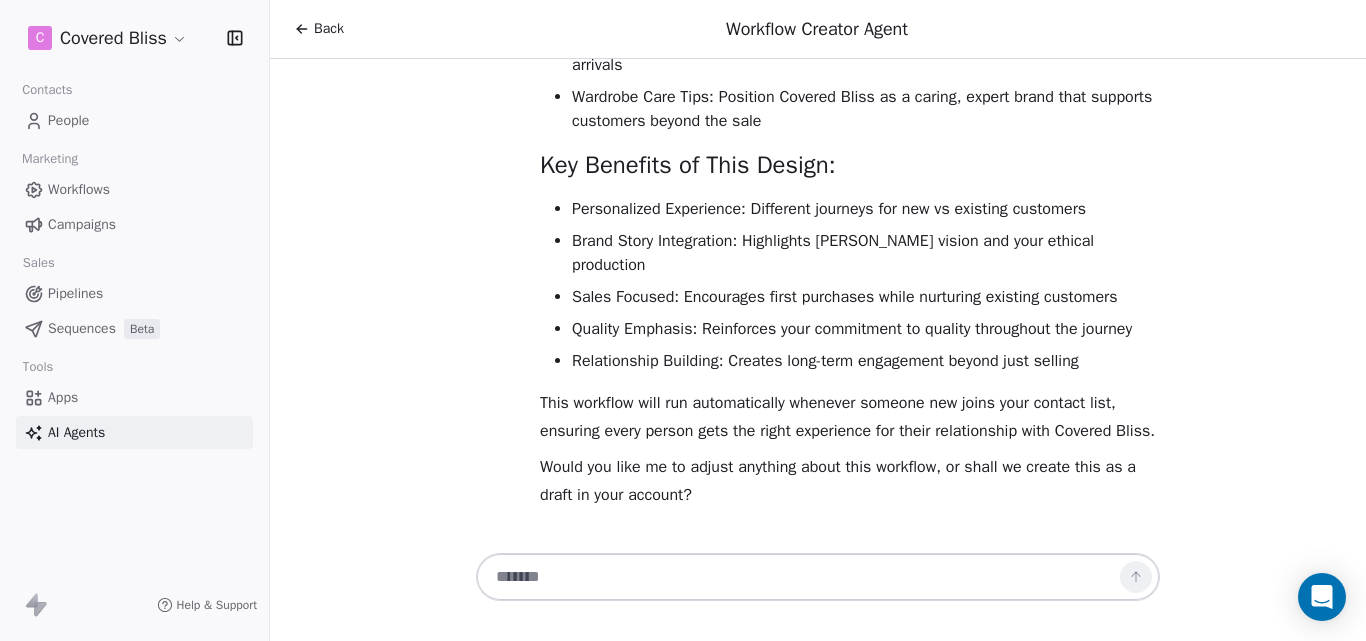 scroll, scrollTop: 7558, scrollLeft: 0, axis: vertical 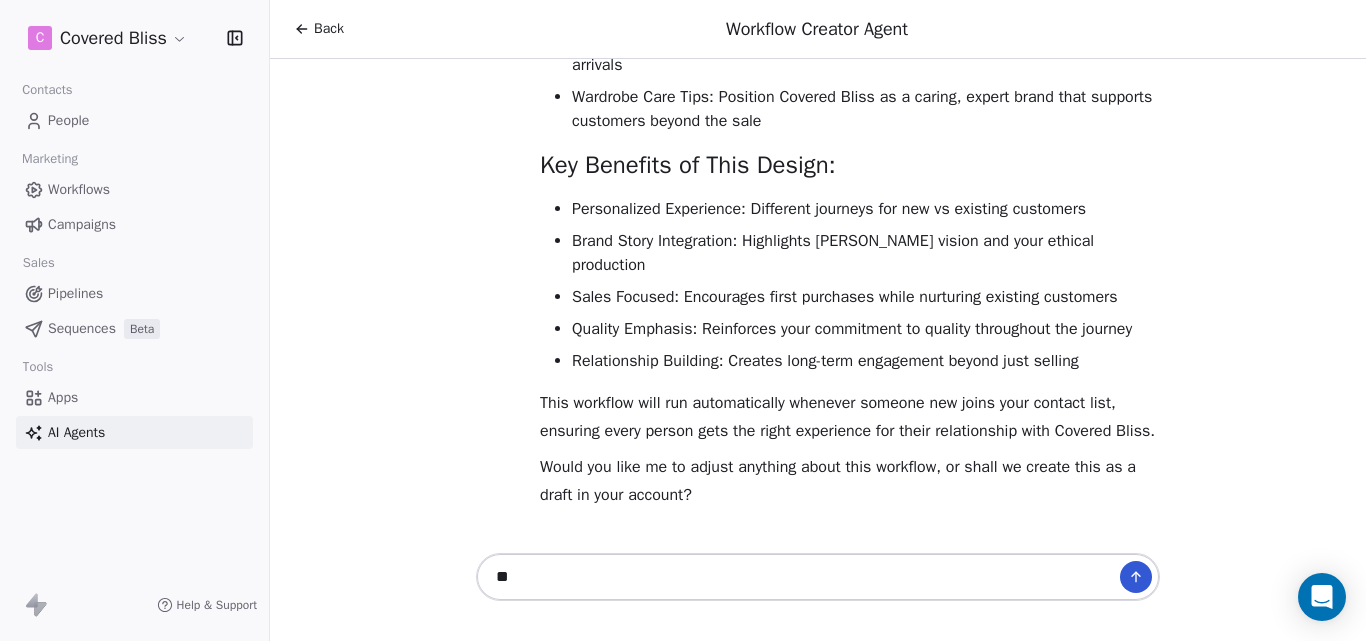 type on "*" 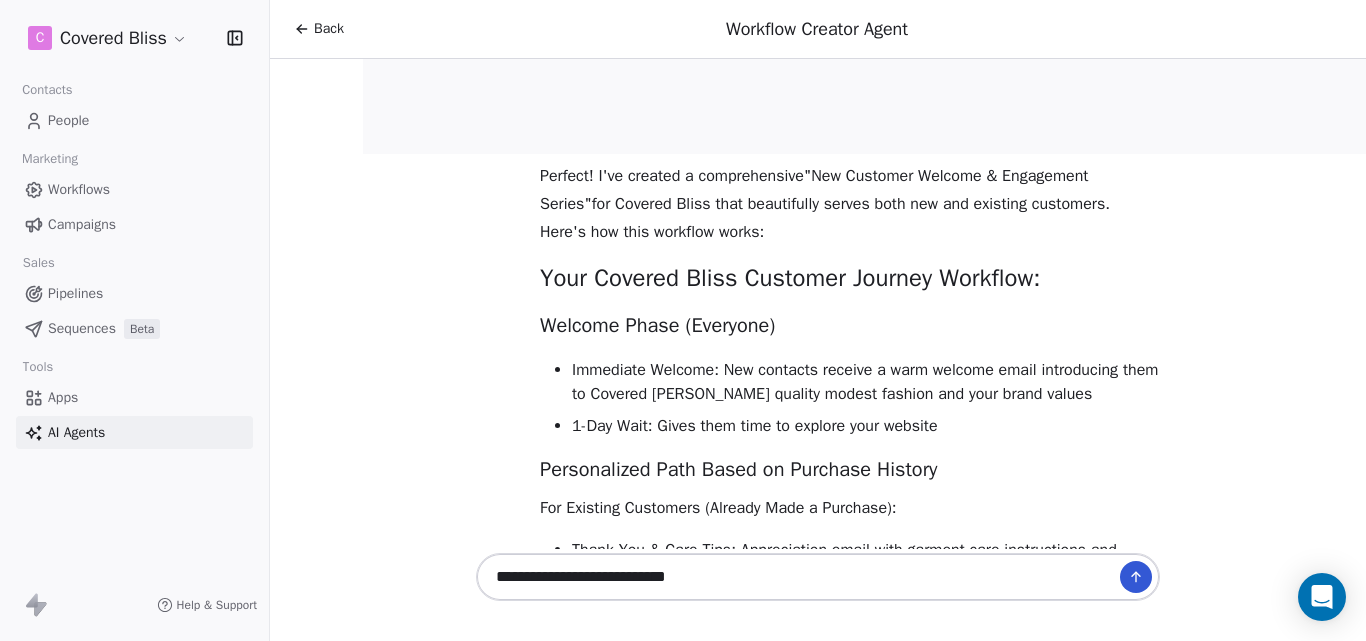 scroll, scrollTop: 6616, scrollLeft: 0, axis: vertical 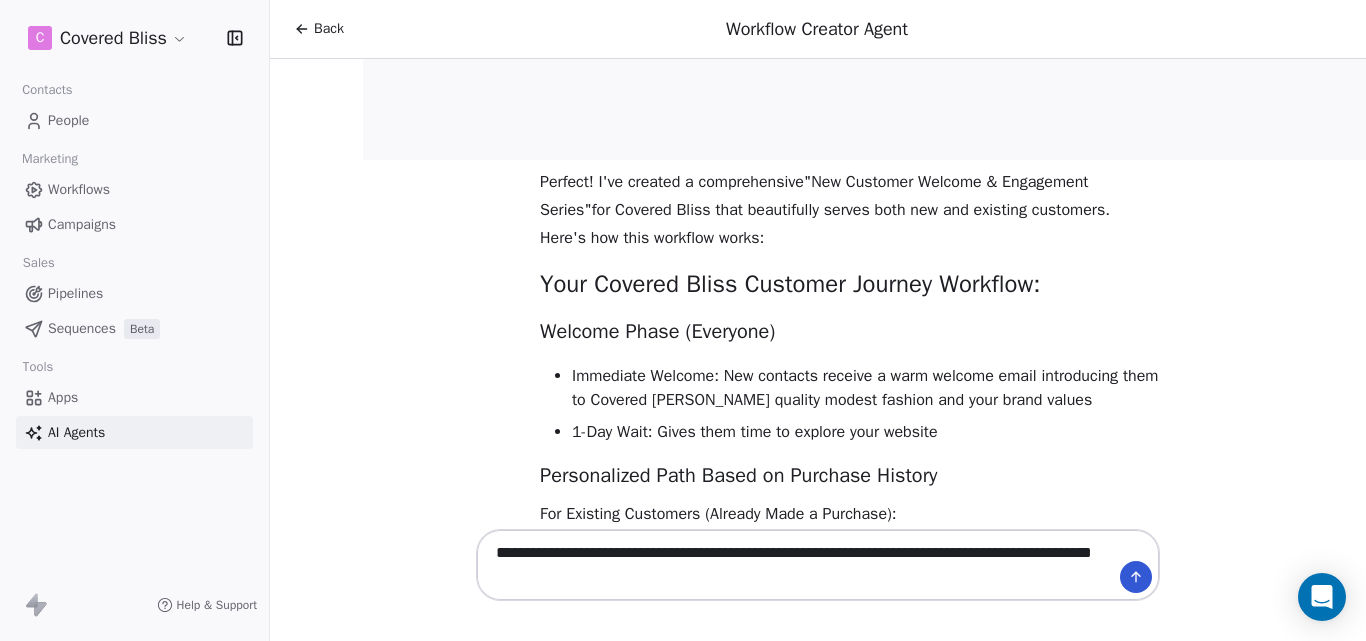 type on "**********" 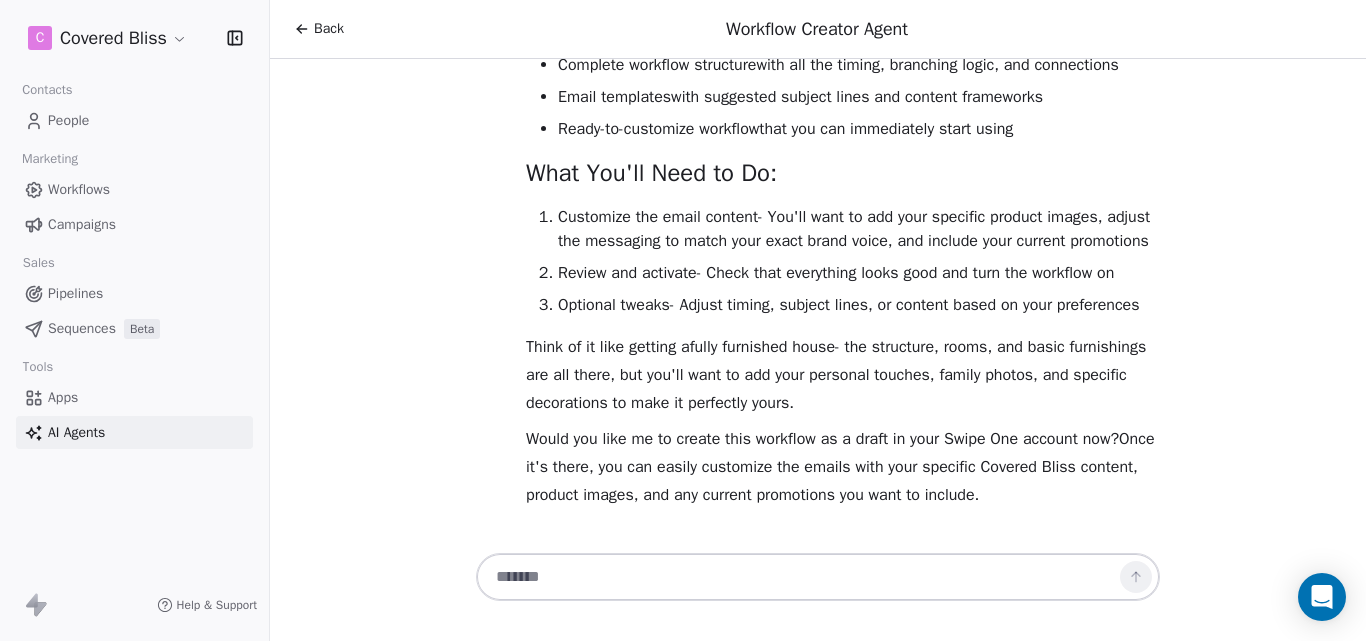 scroll, scrollTop: 8502, scrollLeft: 0, axis: vertical 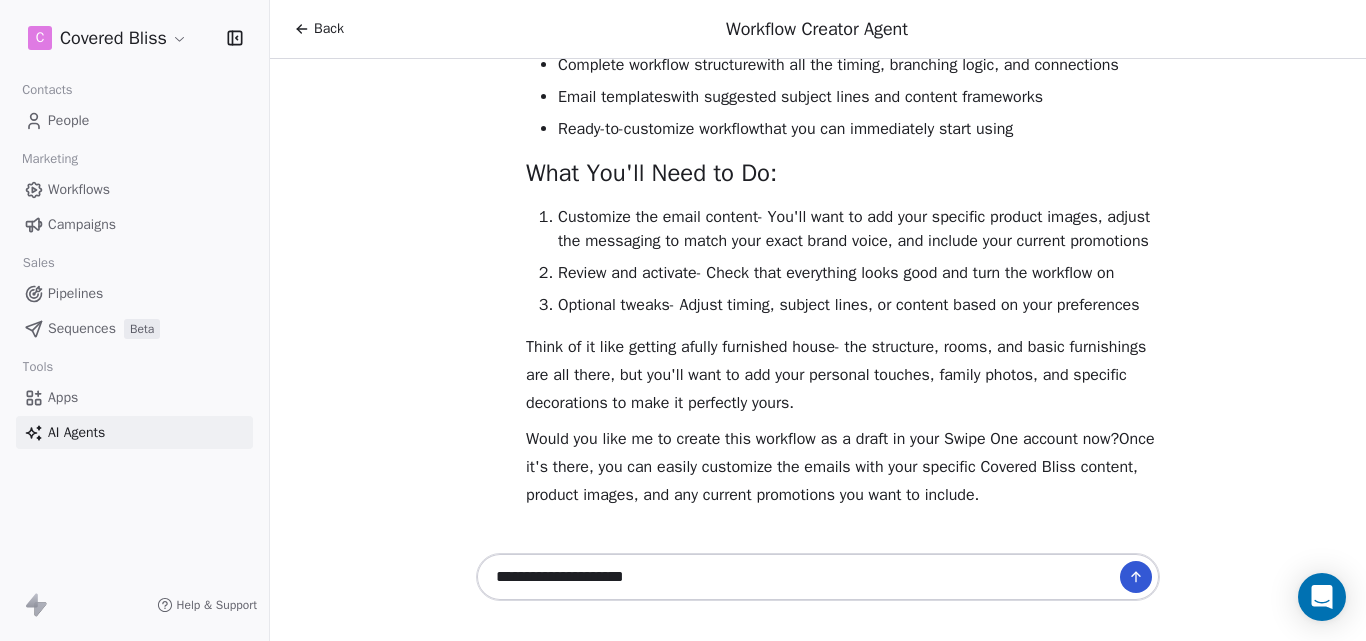paste on "**********" 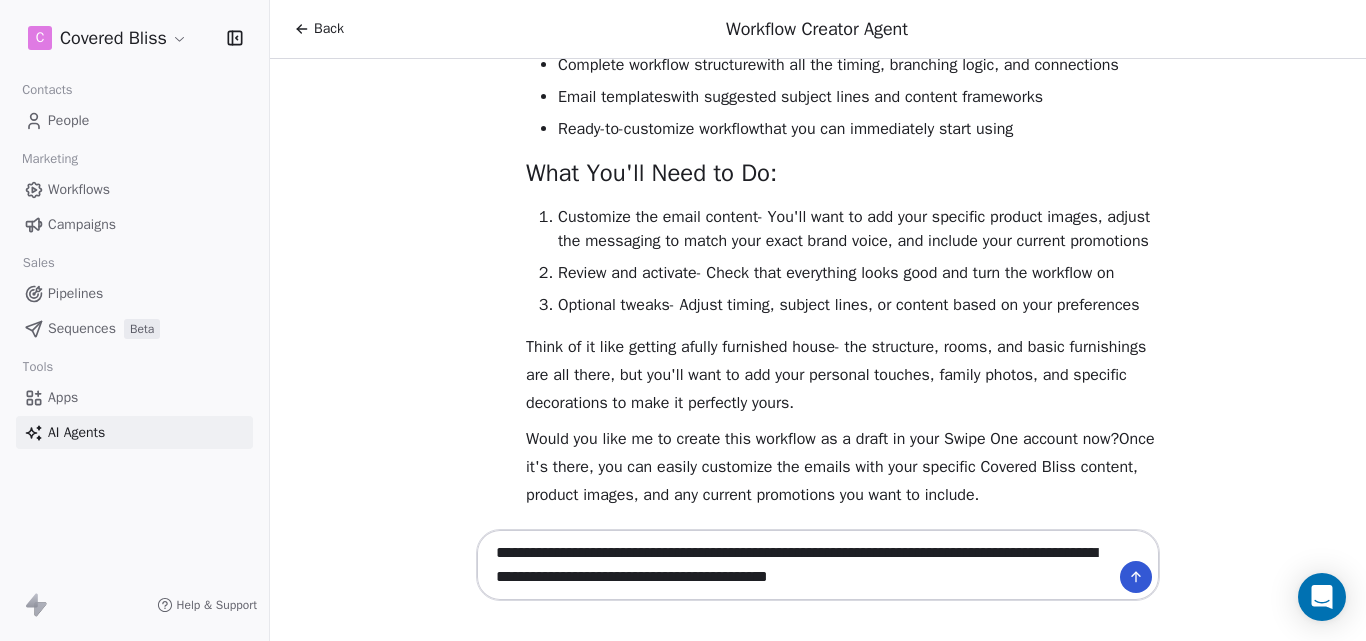 type on "**********" 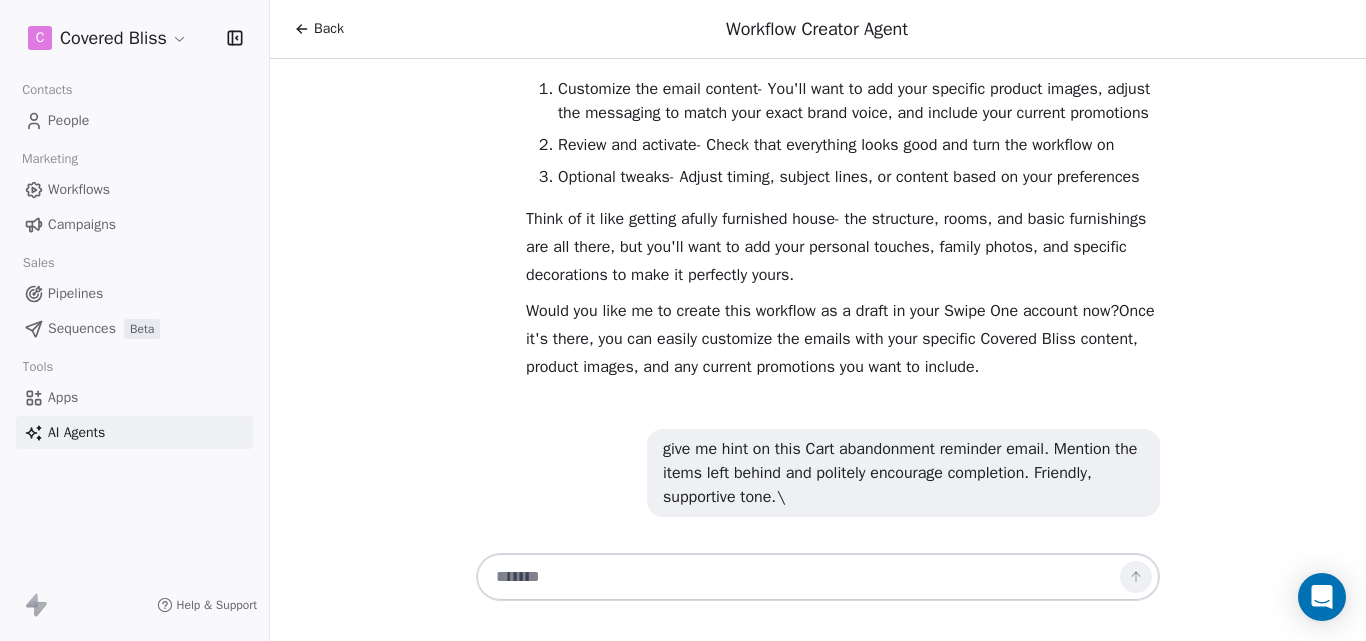 scroll, scrollTop: 8630, scrollLeft: 0, axis: vertical 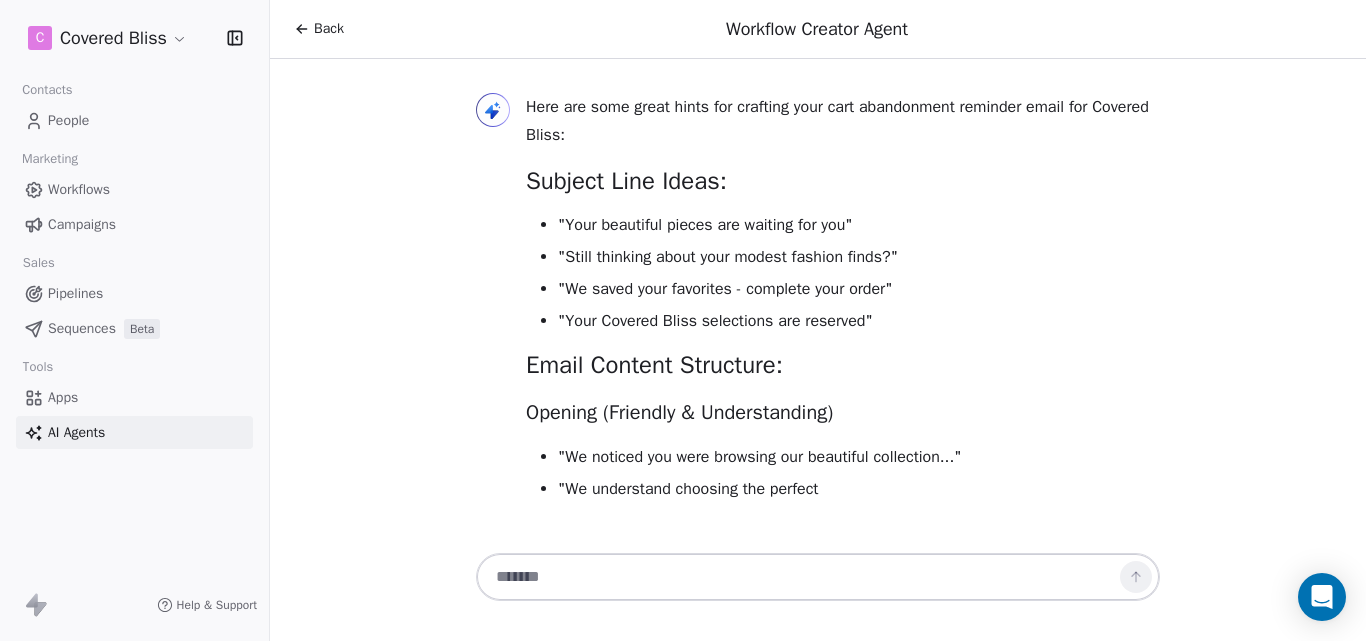 click on "Hello Olatunji! Welcome to Swipe One's Marketing Automation Workflow Creator. I'm here to help you design powerful automation workflows for Covered Bliss that will enhance your customer relationships and drive business growth.
I can see that Covered Bliss specializes in beautiful modest fashion with a focus on quality and ethical production - what a wonderful mission! Your brand serves modest women aged 25-55 with high-quality abayas, kaftans, formal wear, and more.
To get started, I'd love to understand what you're hoping to achieve with marketing automation. Could you tell me:
What's your main automation objective?  For example, are you looking to:
Welcome and nurture new customers
Re-engage past customers
Follow up on abandoned carts
Promote new collections or seasonal items
Something else entirely?
Who is your target audience for this automation?  Are you focusing on:
New website visitors or subscribers
Existing customers
VIP customers" at bounding box center [818, 304] 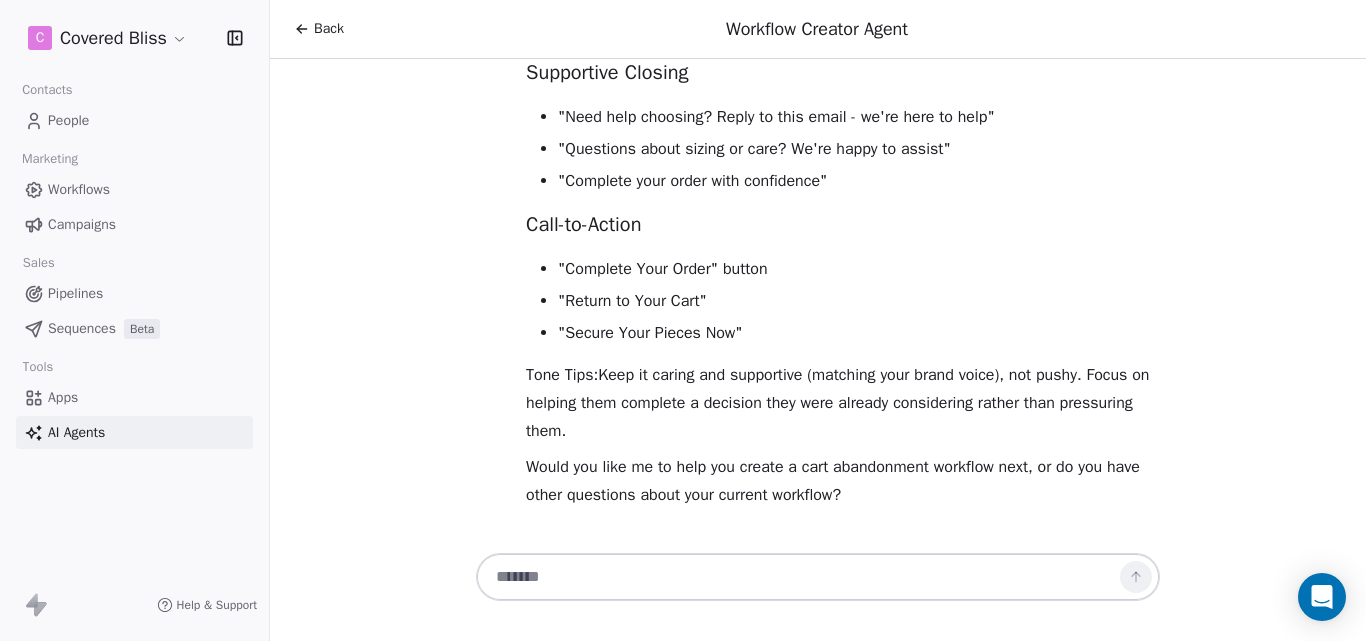 scroll, scrollTop: 10074, scrollLeft: 0, axis: vertical 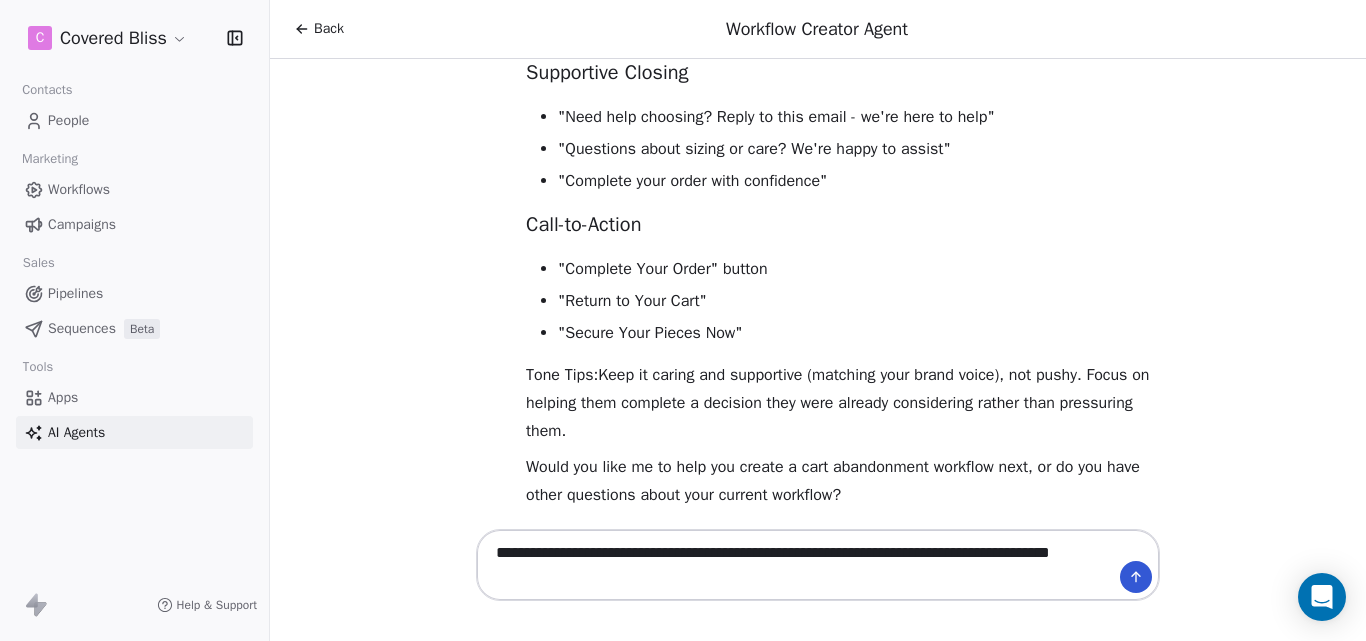 type on "**********" 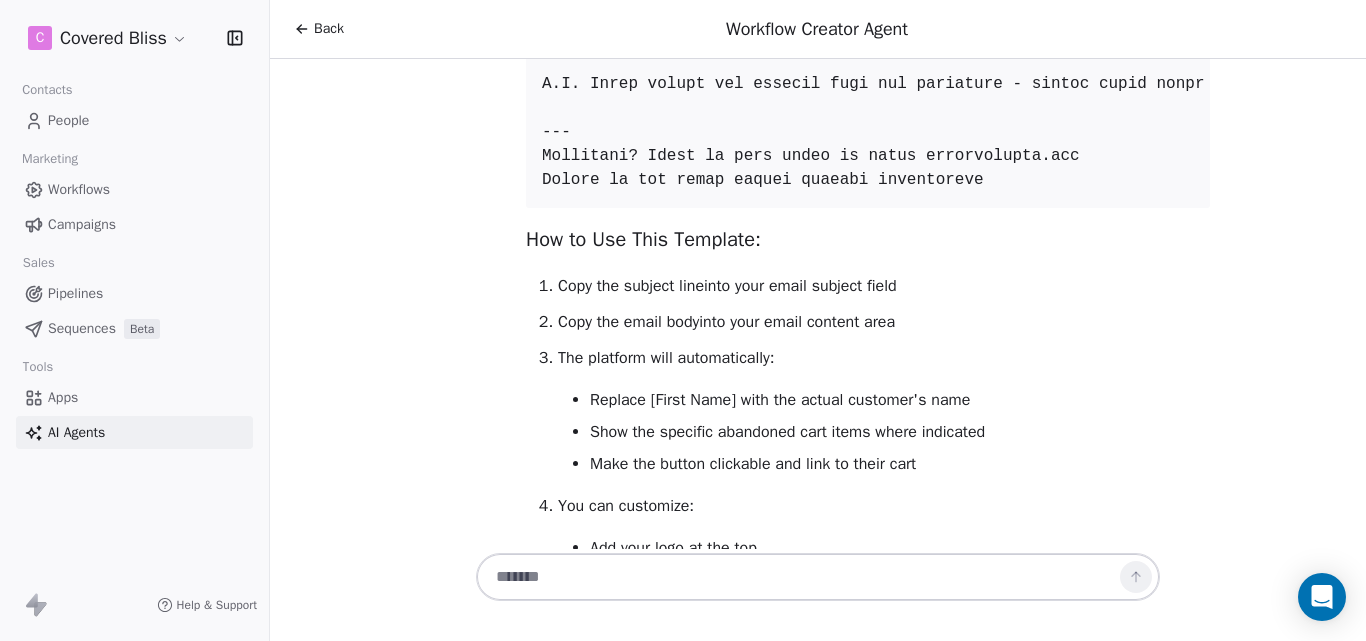 scroll, scrollTop: 11390, scrollLeft: 0, axis: vertical 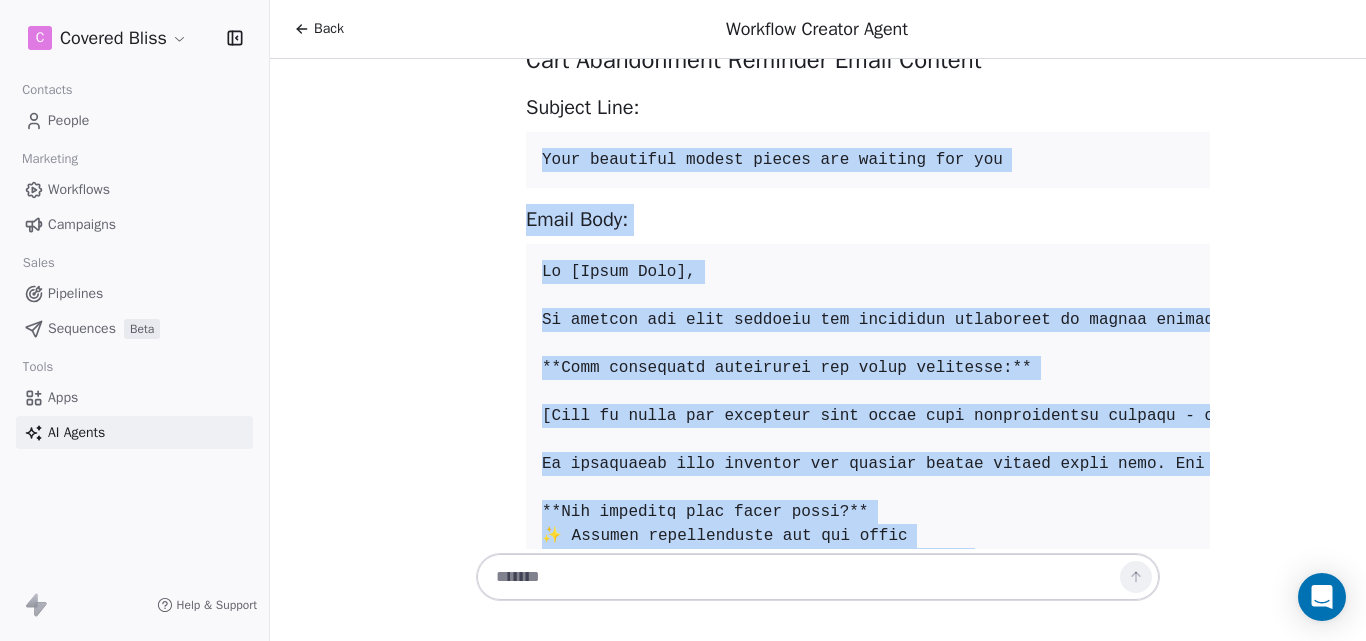 drag, startPoint x: 941, startPoint y: 353, endPoint x: 511, endPoint y: 287, distance: 435.03564 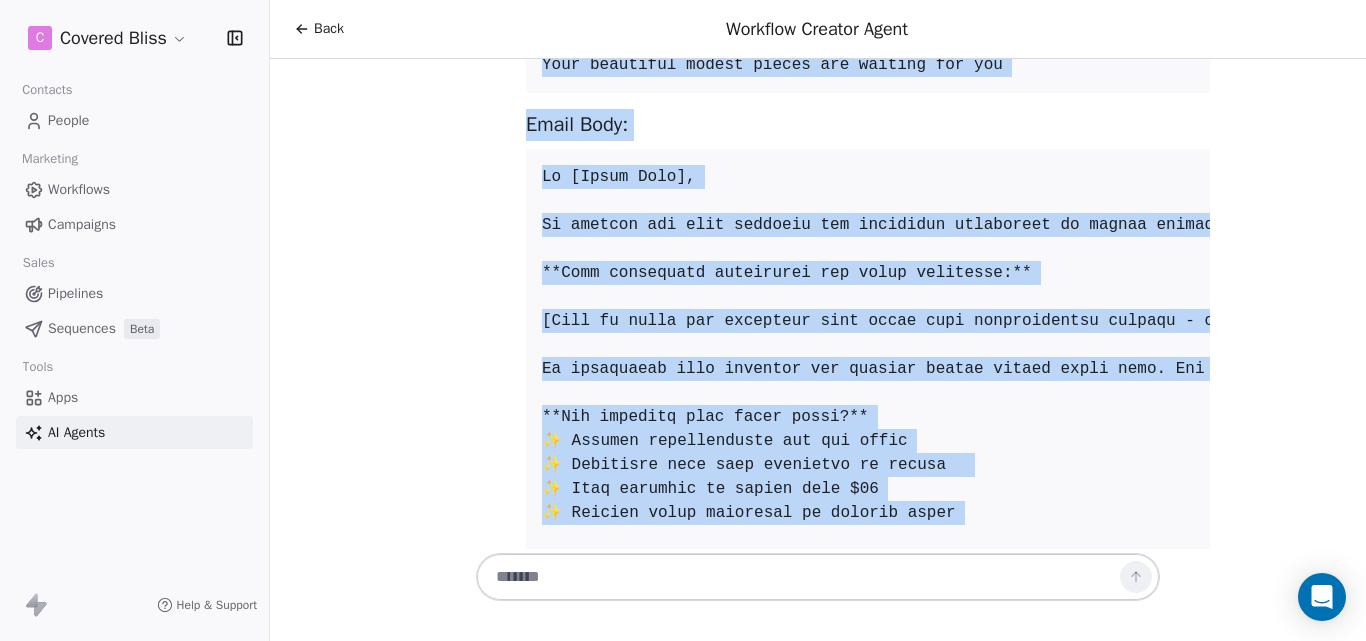 scroll, scrollTop: 10711, scrollLeft: 0, axis: vertical 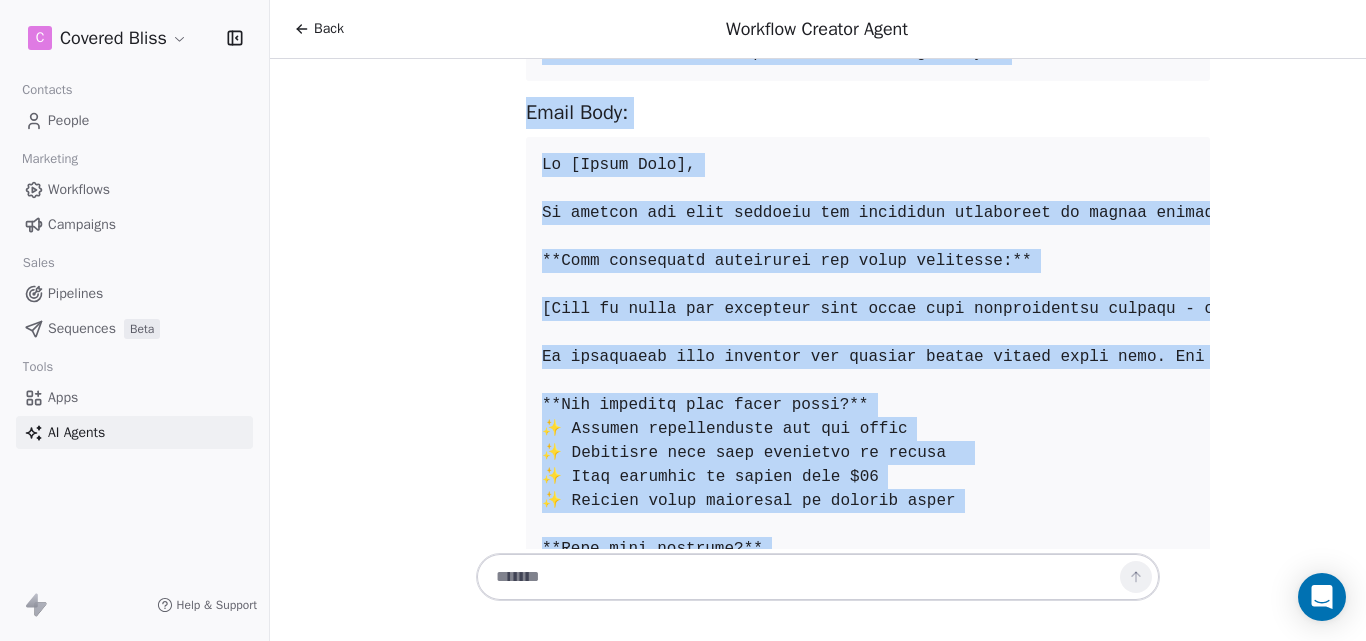 click at bounding box center [868, 525] 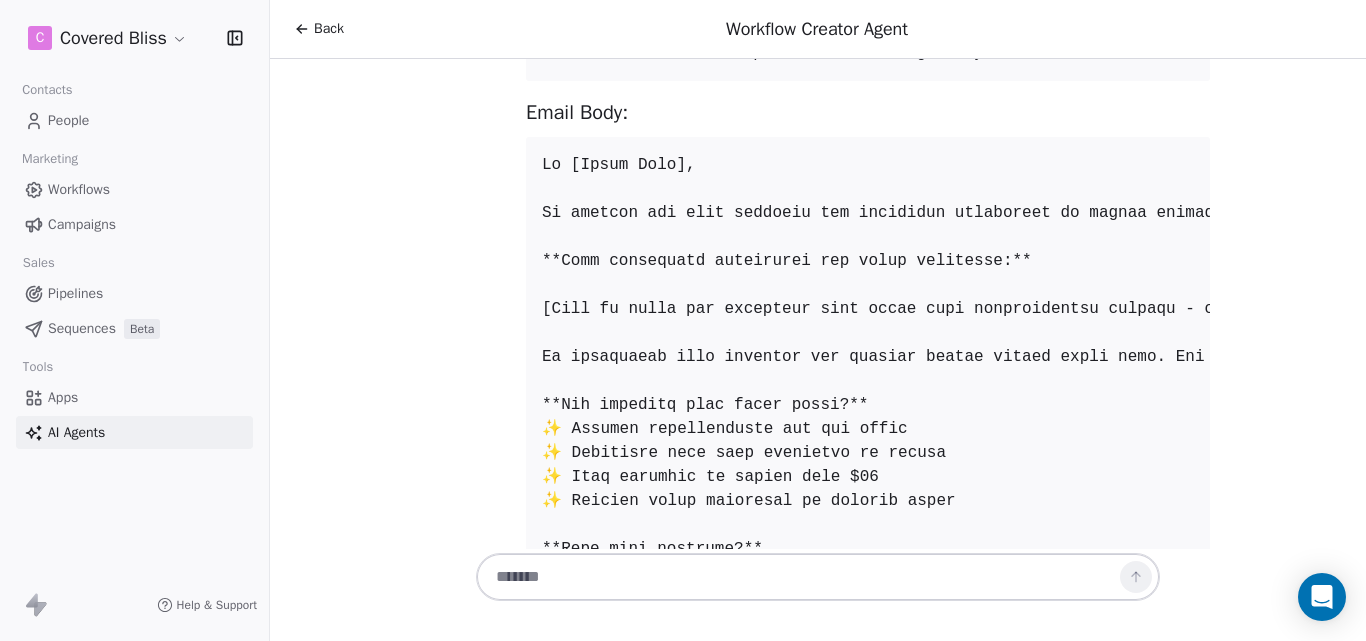 click at bounding box center (868, 525) 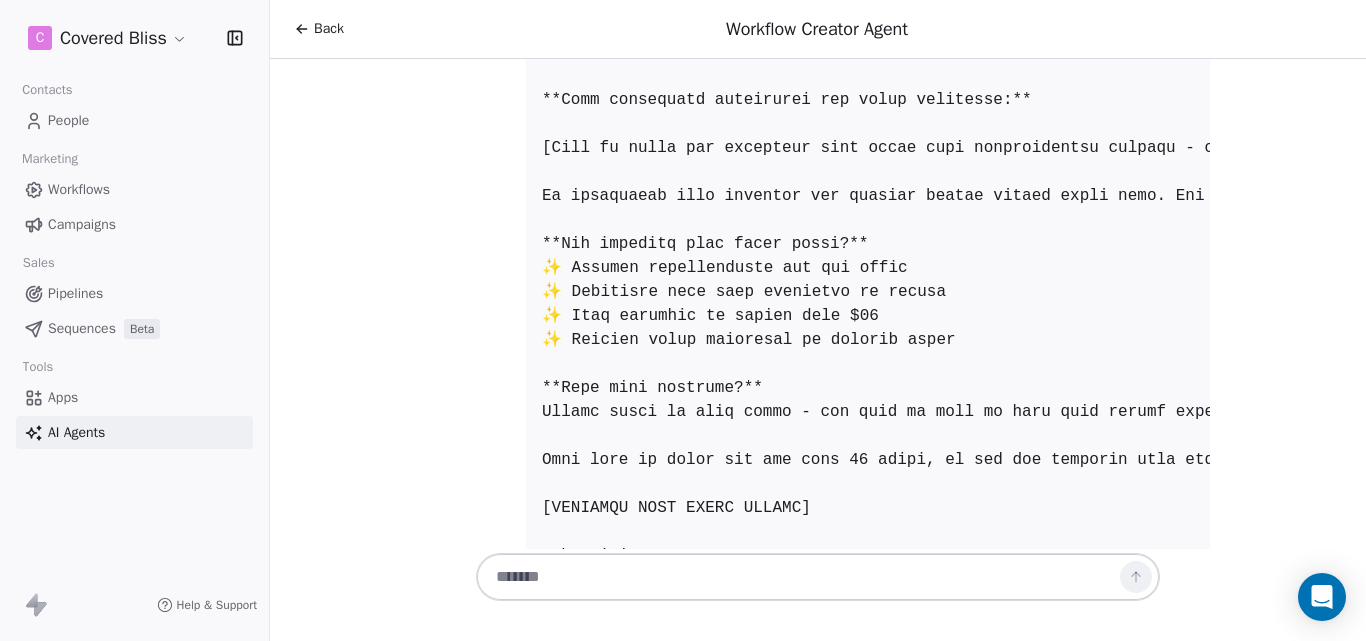 scroll, scrollTop: 10916, scrollLeft: 0, axis: vertical 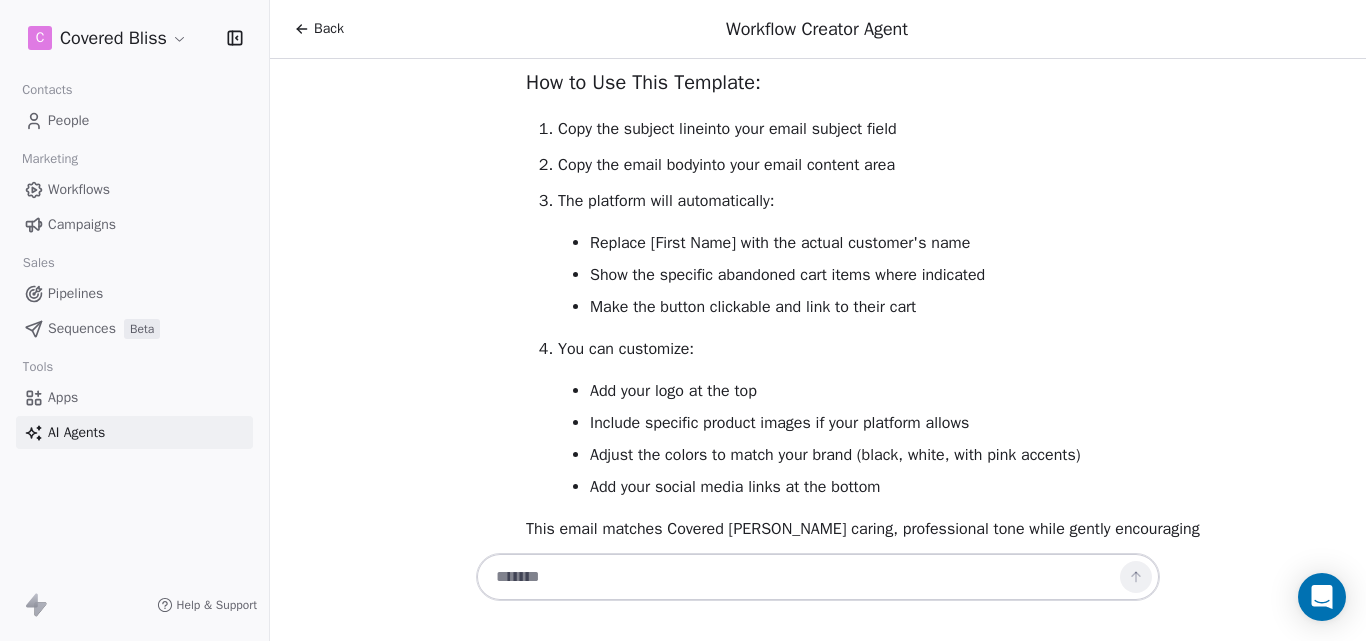 drag, startPoint x: 533, startPoint y: 110, endPoint x: 955, endPoint y: 176, distance: 427.12994 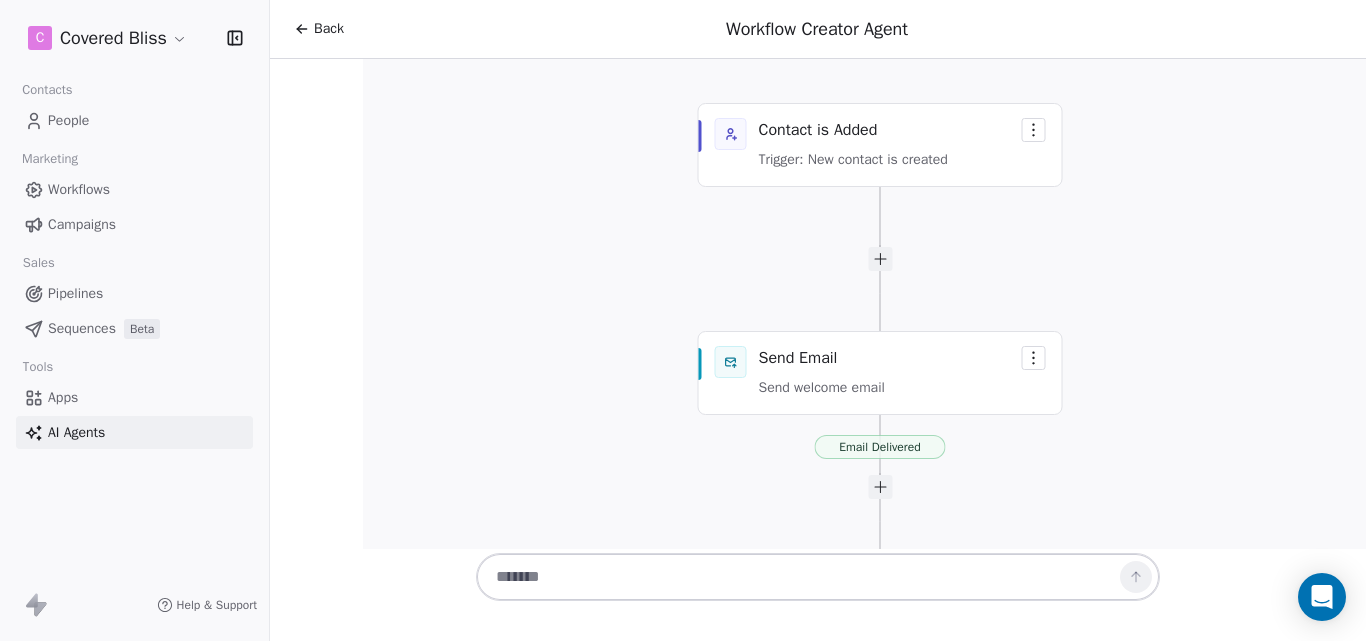 scroll, scrollTop: 3425, scrollLeft: 0, axis: vertical 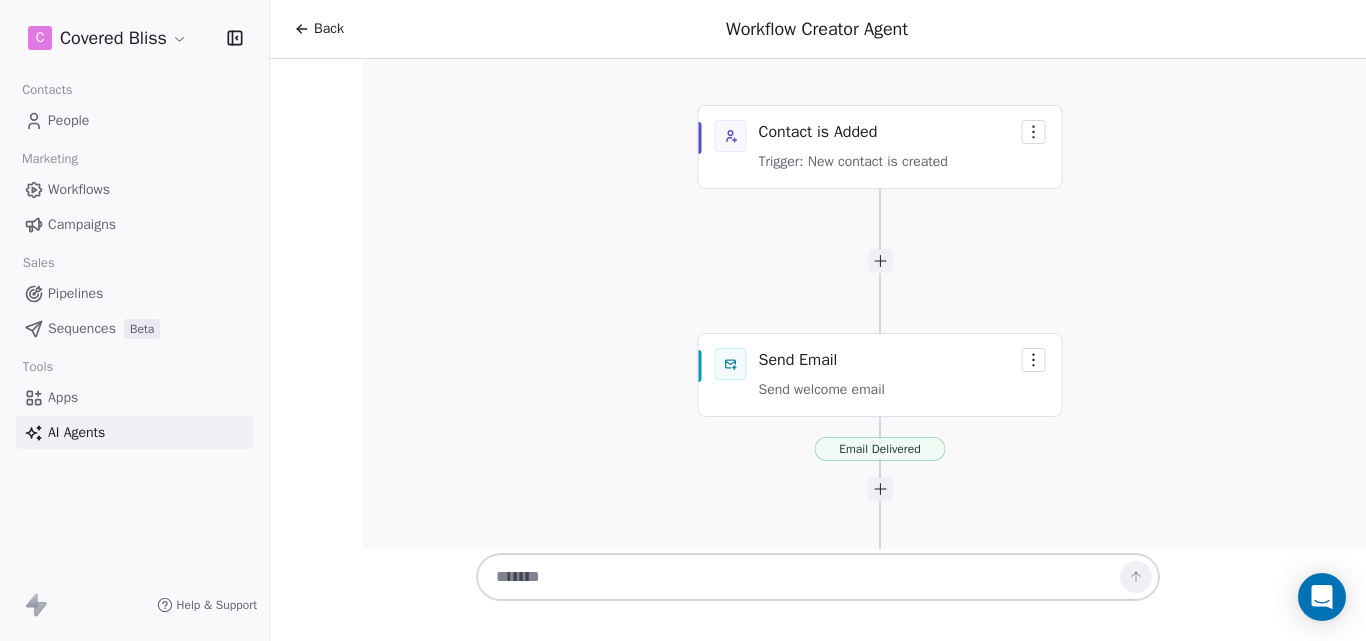 click at bounding box center [798, 577] 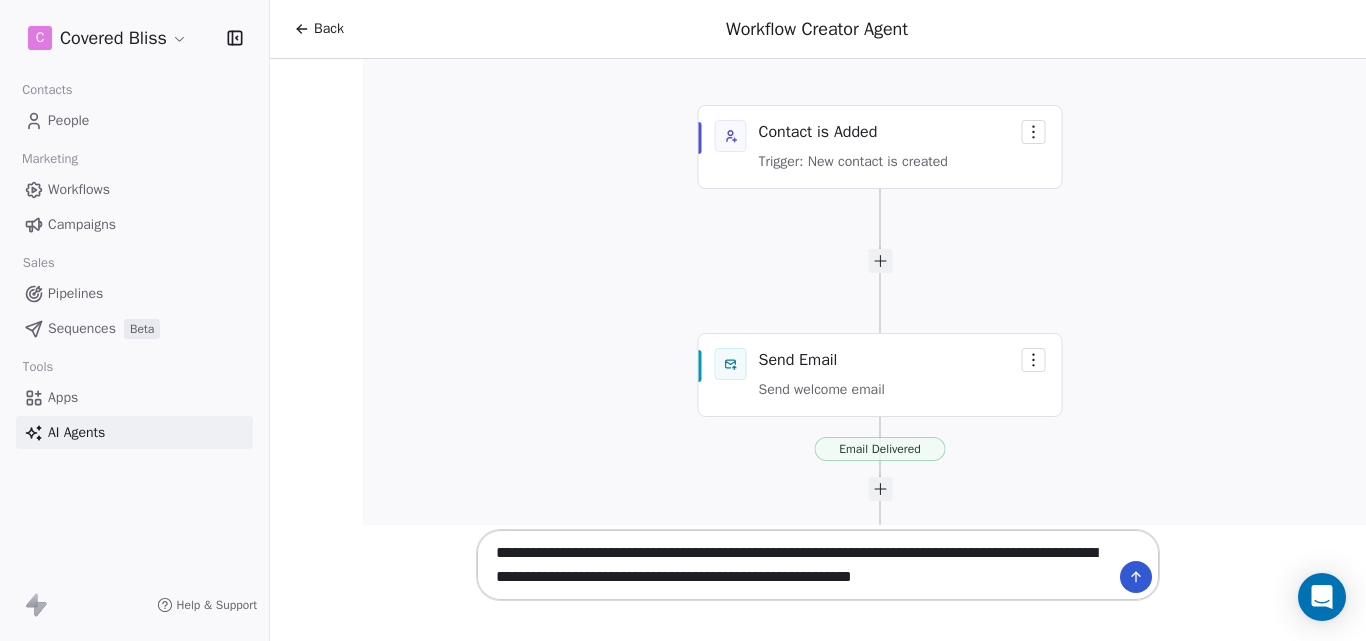 type on "**********" 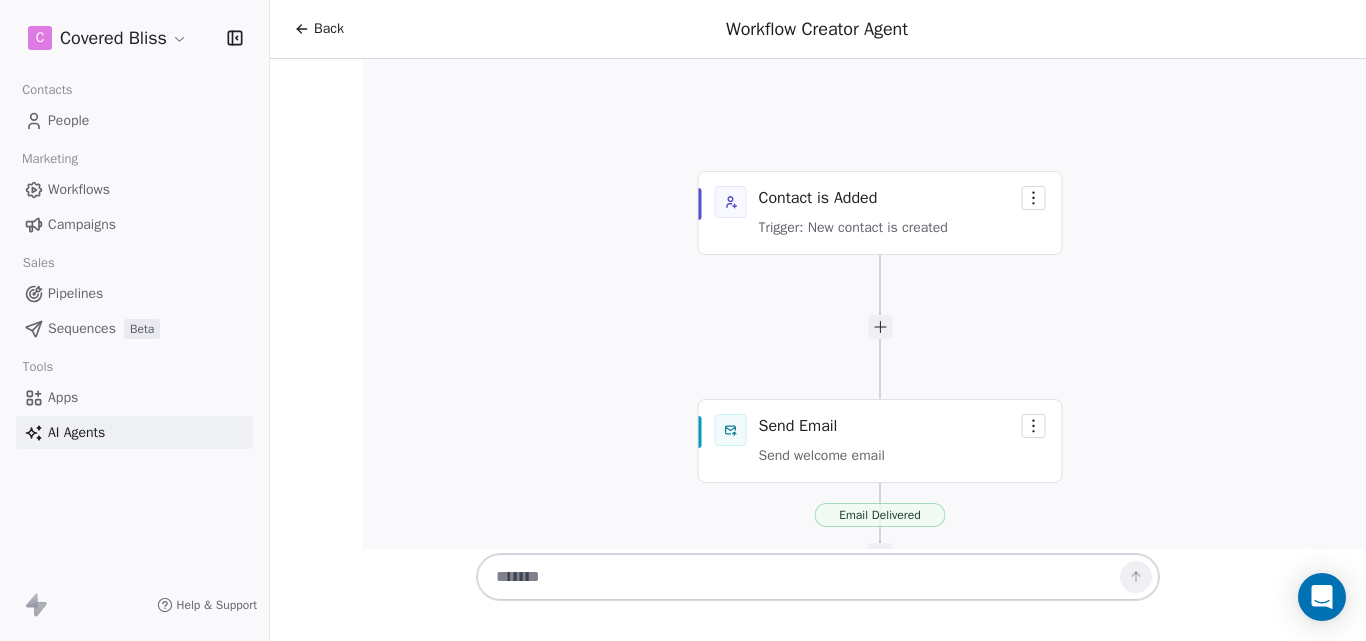 scroll, scrollTop: 3375, scrollLeft: 0, axis: vertical 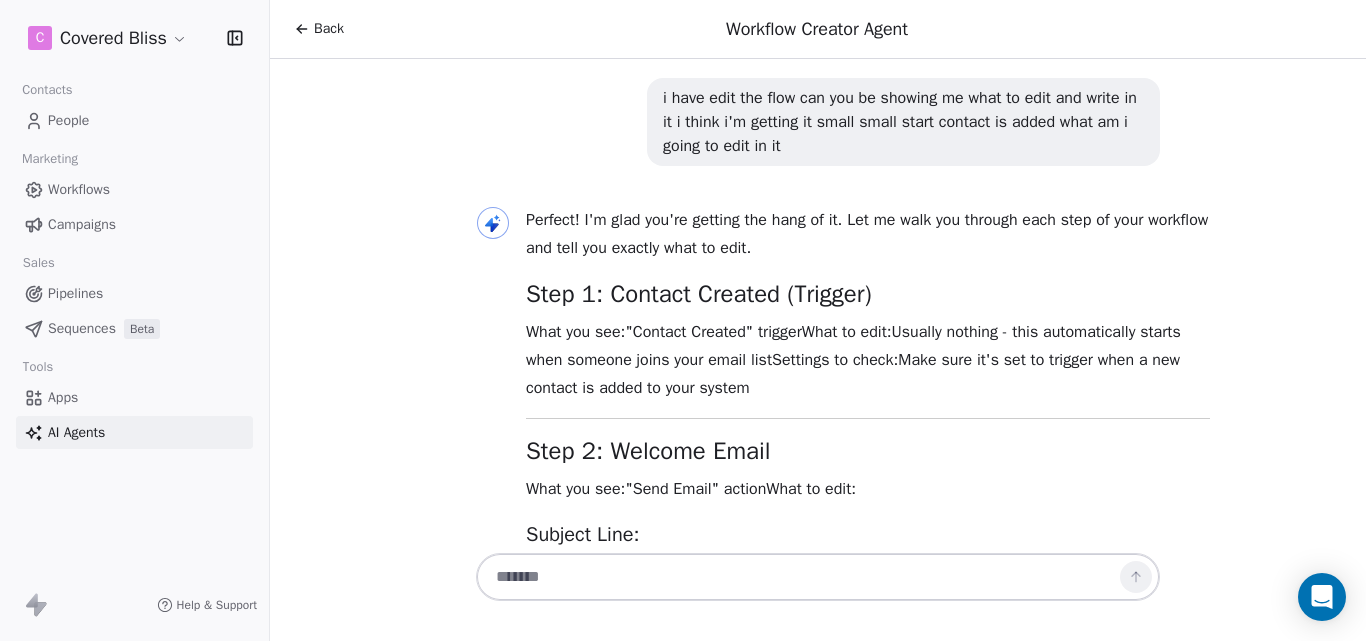 click at bounding box center [798, 577] 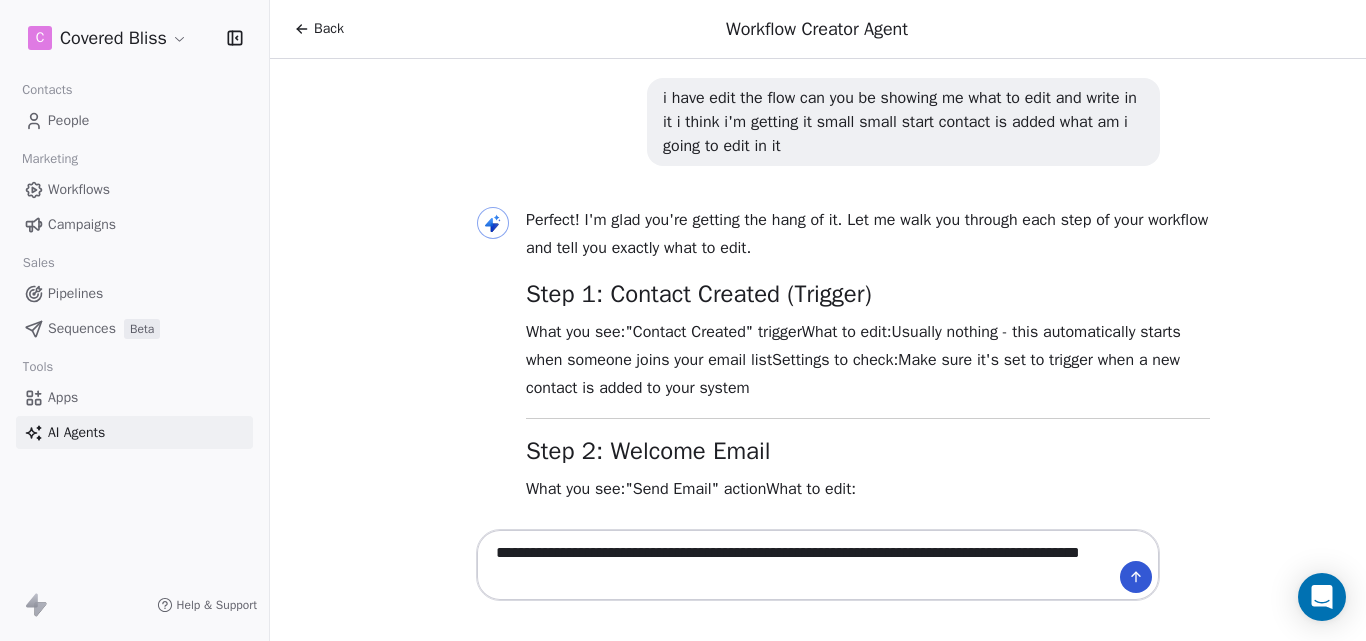 type on "**********" 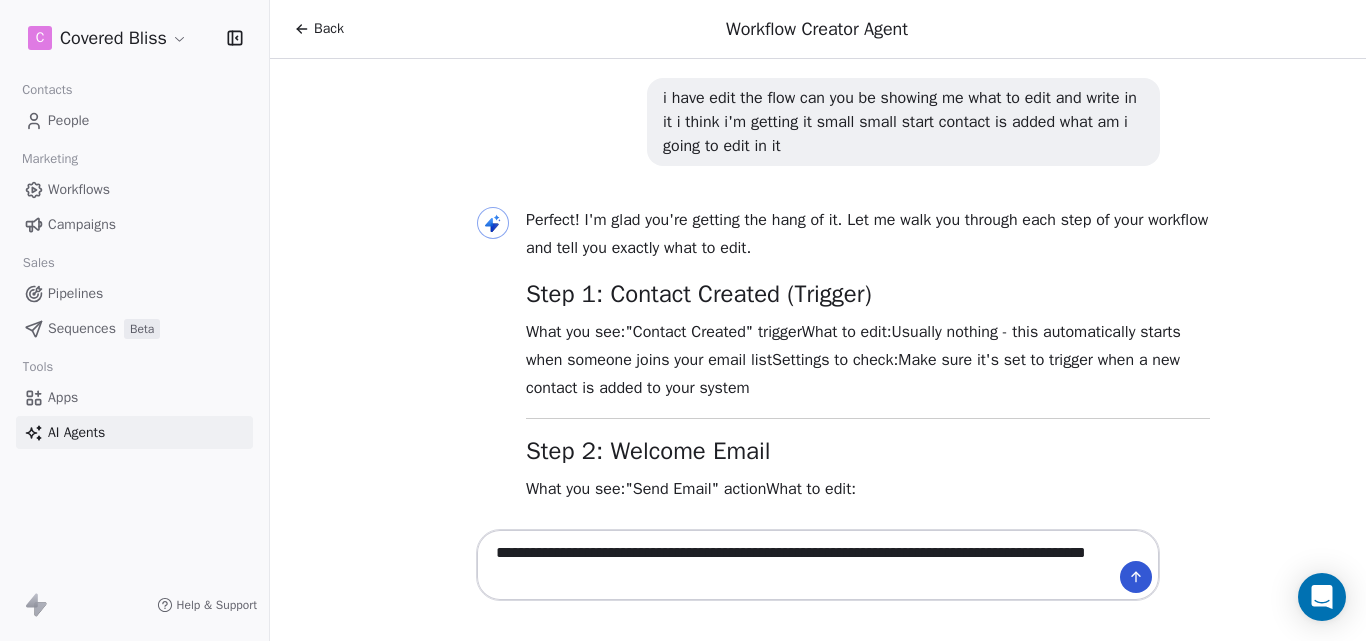 type 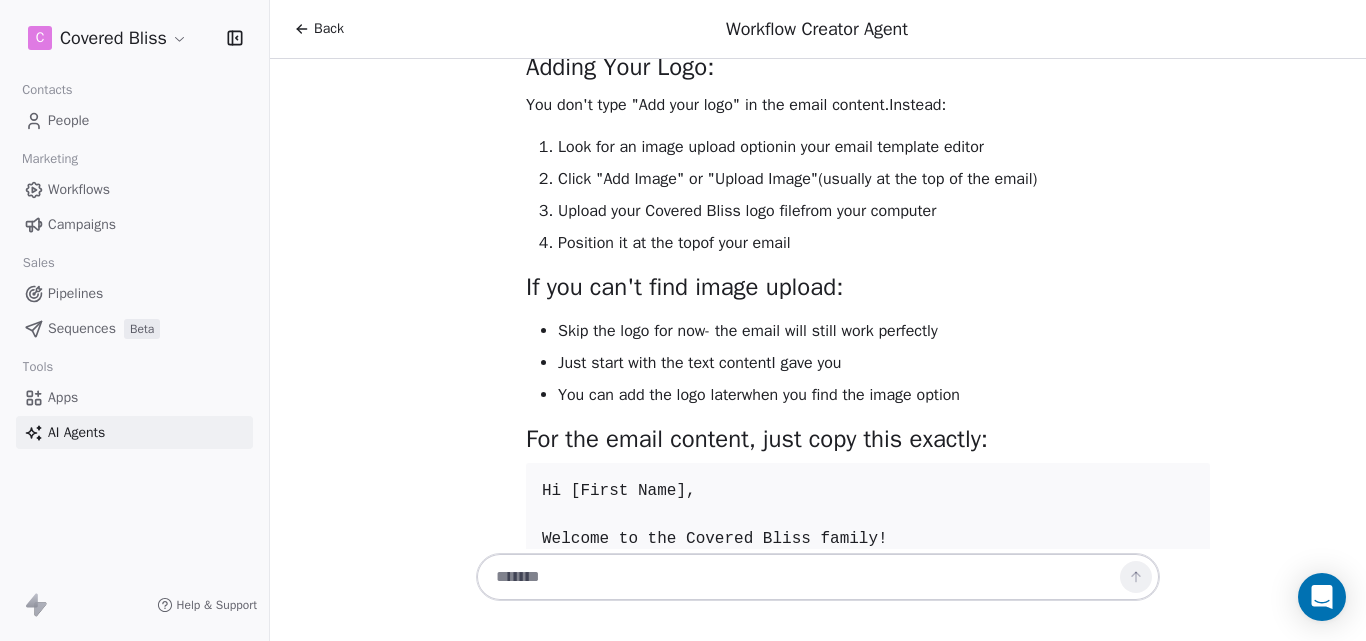 scroll, scrollTop: 14030, scrollLeft: 0, axis: vertical 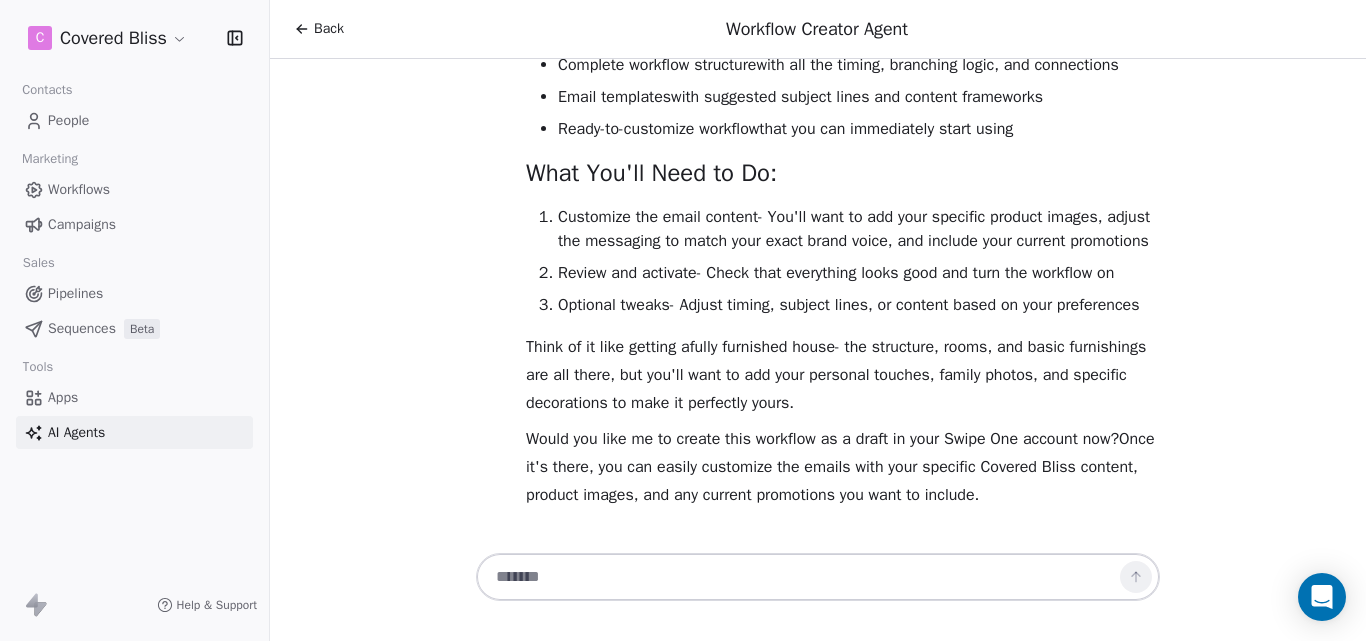 click on "Workflows" at bounding box center [79, 189] 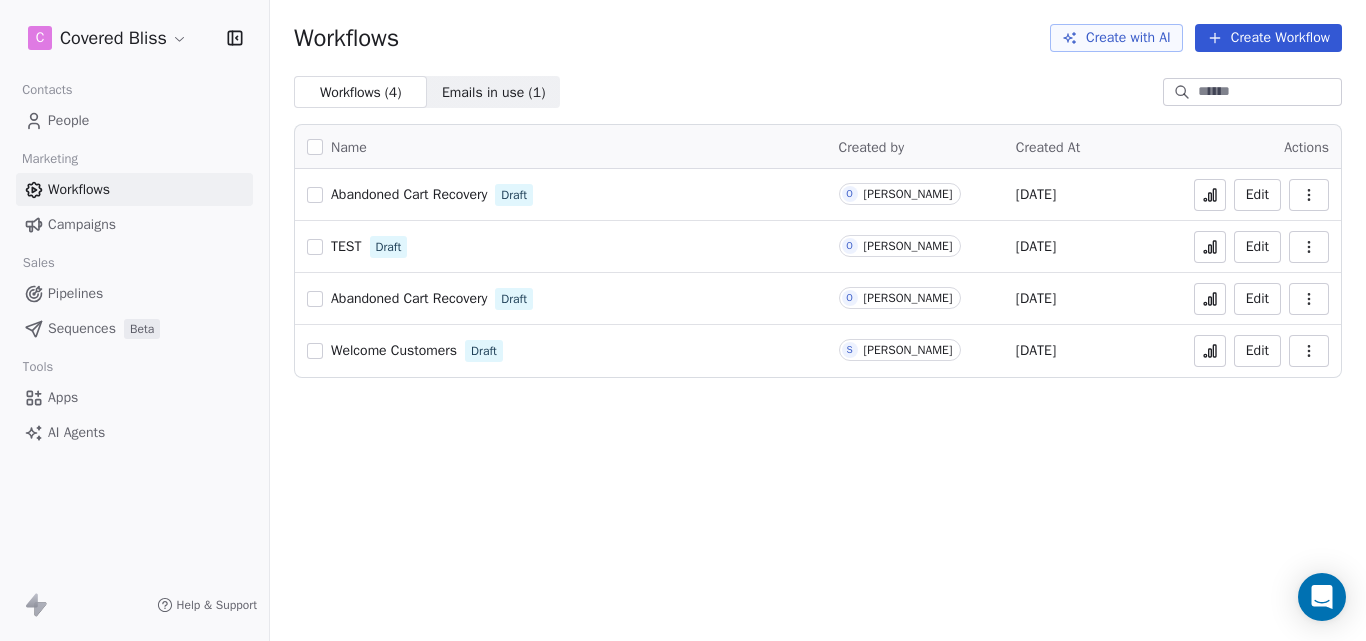 click at bounding box center (315, 195) 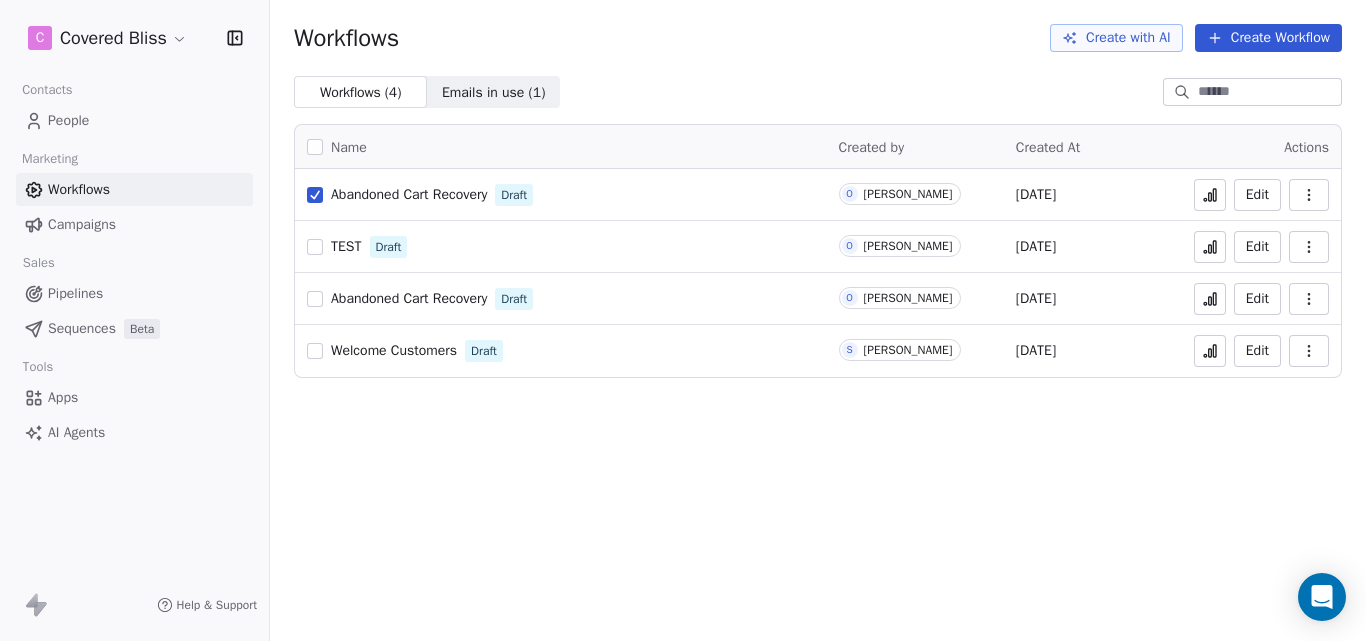 click 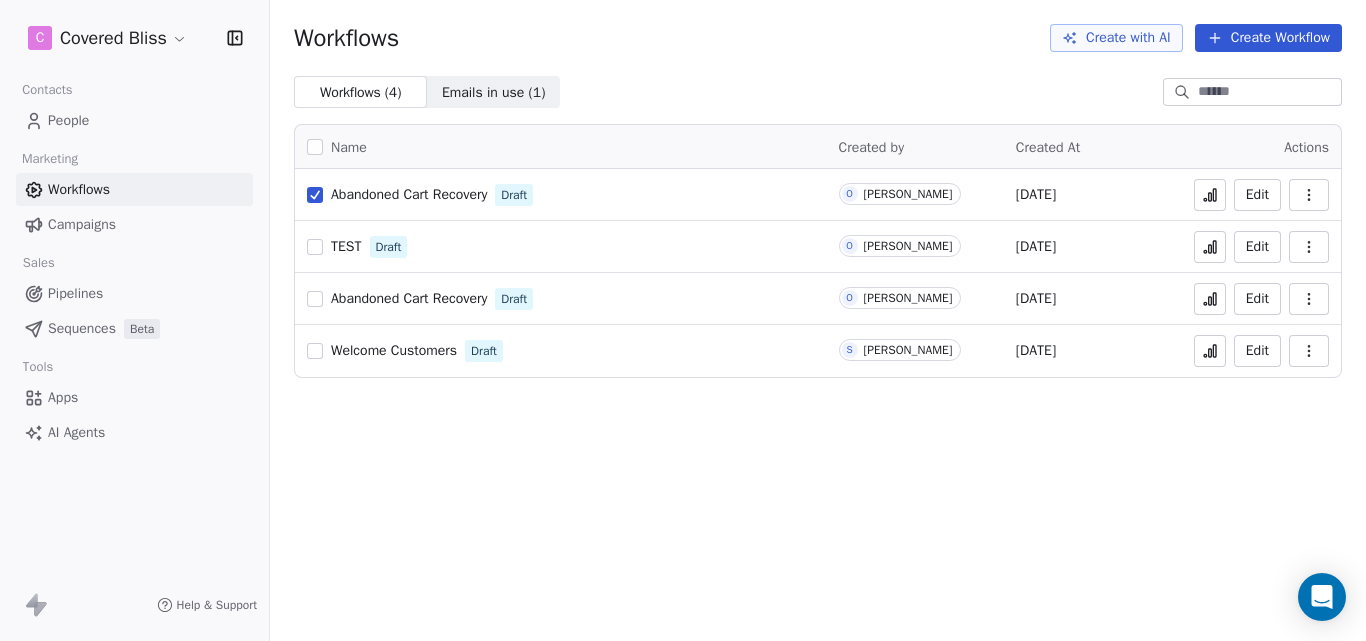 click 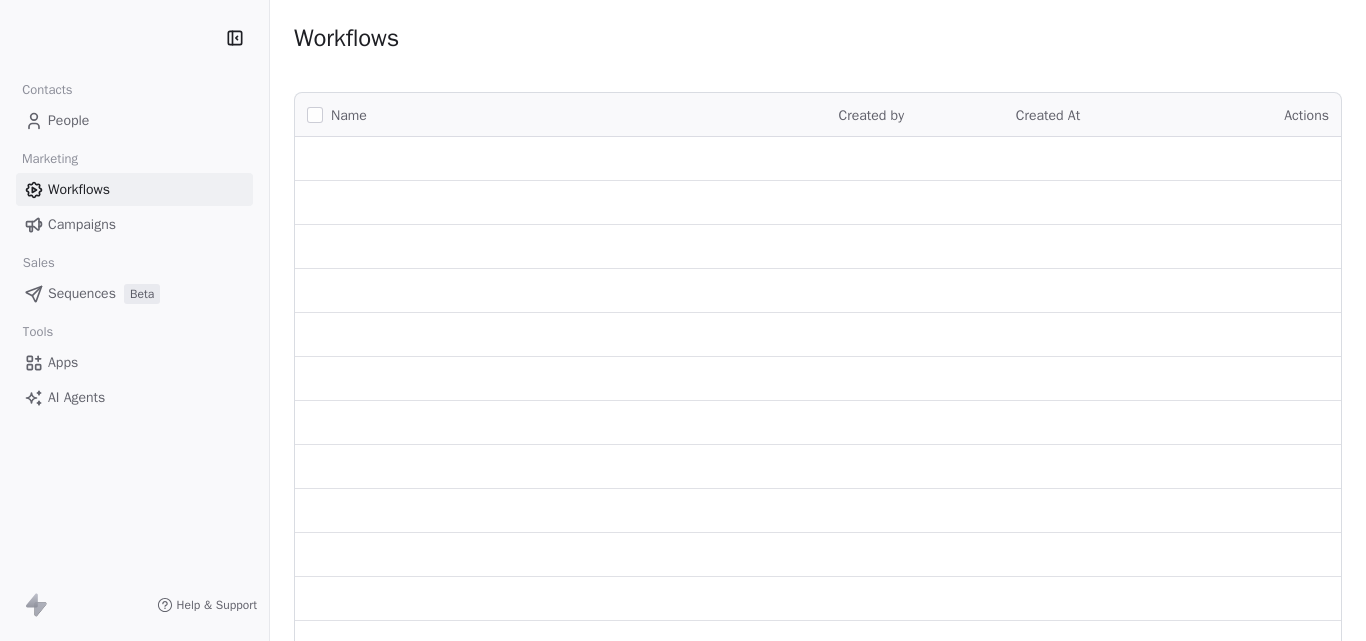 scroll, scrollTop: 0, scrollLeft: 0, axis: both 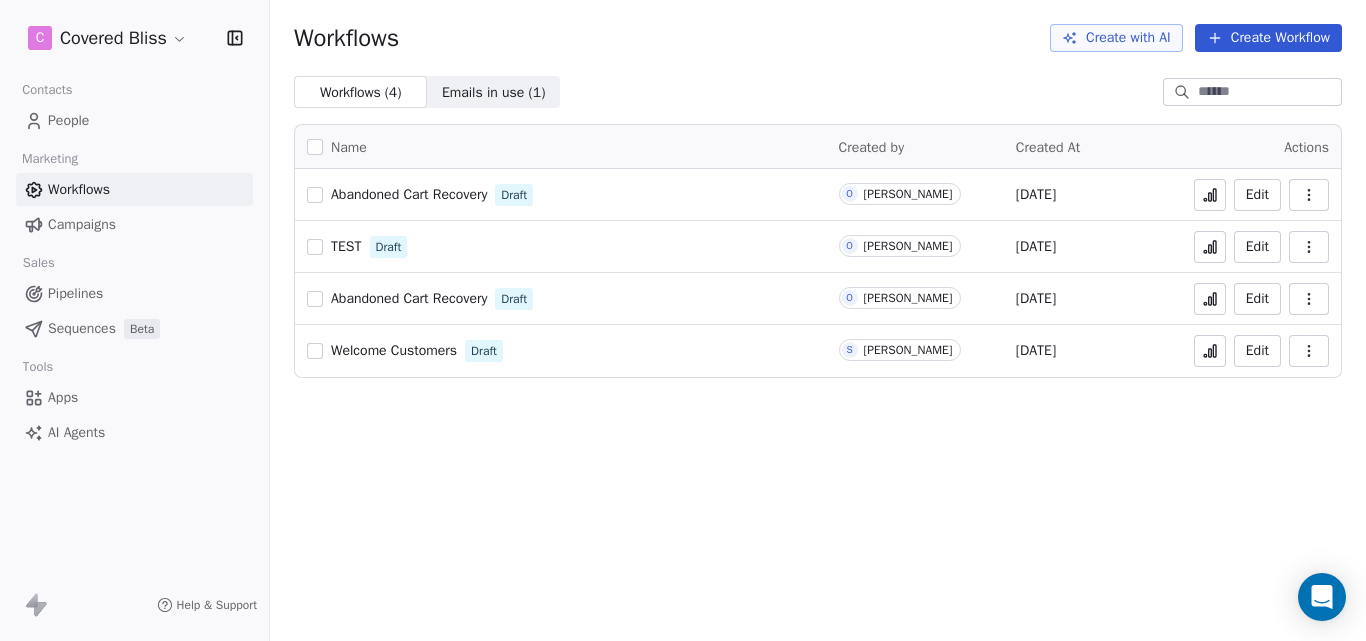 click on "Edit" at bounding box center (1257, 195) 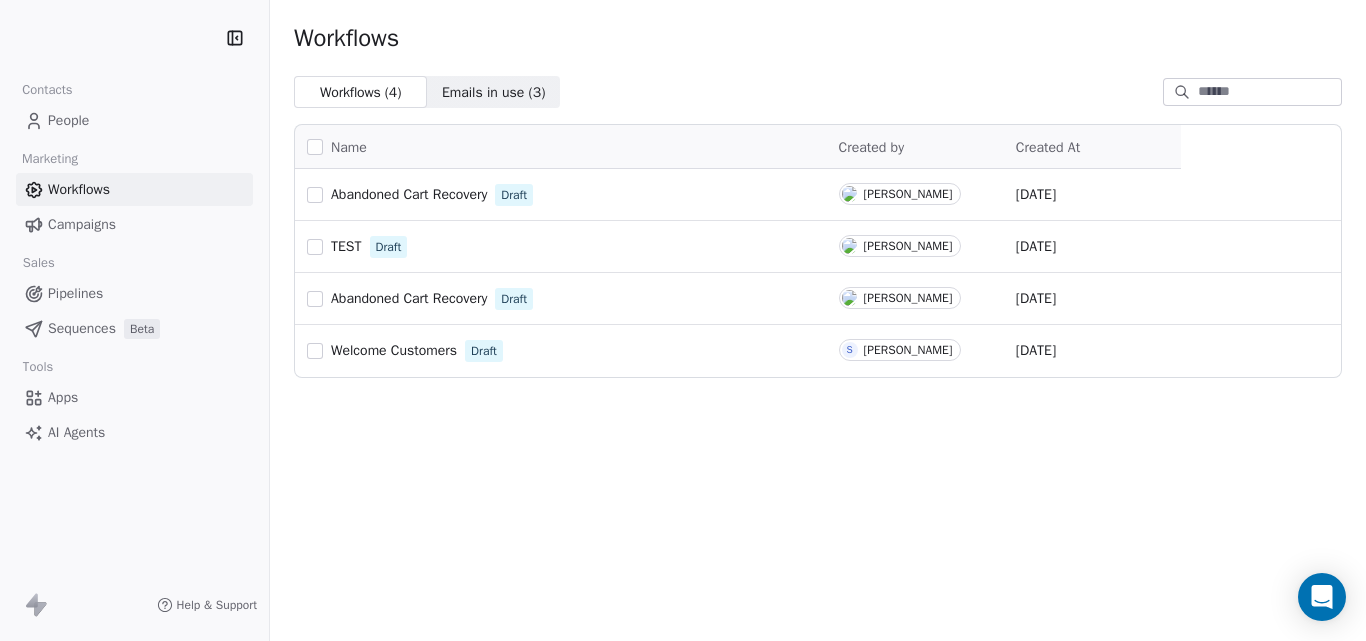 scroll, scrollTop: 0, scrollLeft: 0, axis: both 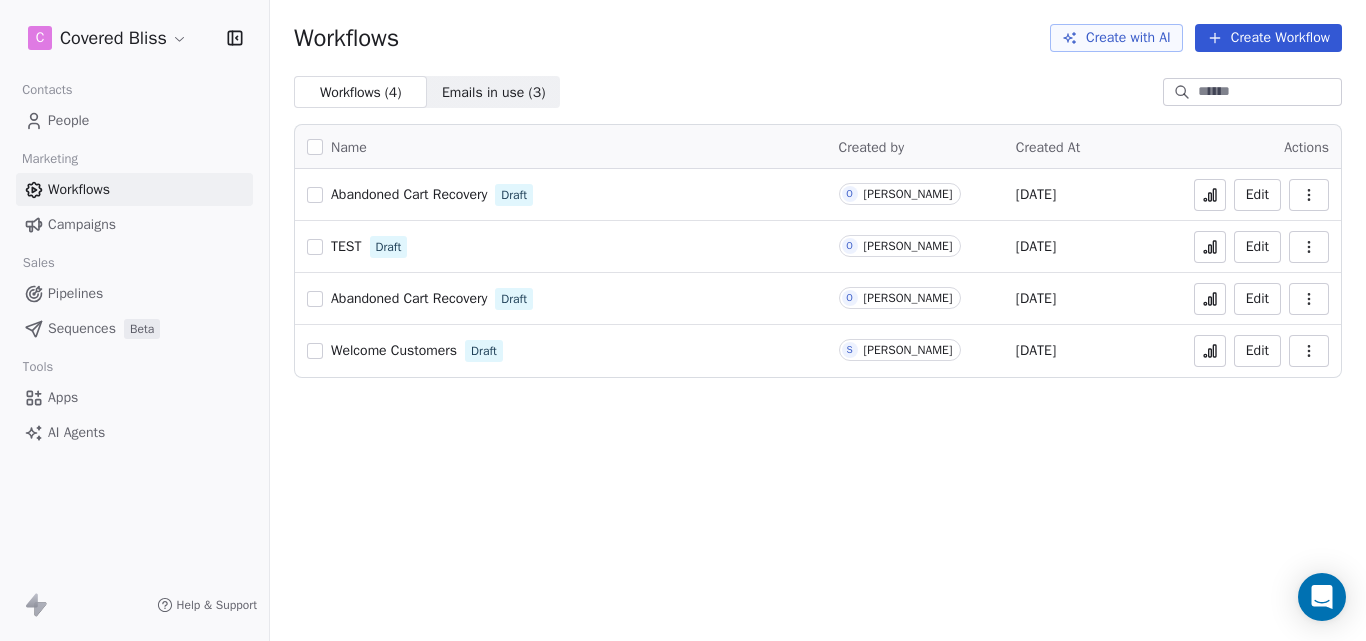 click 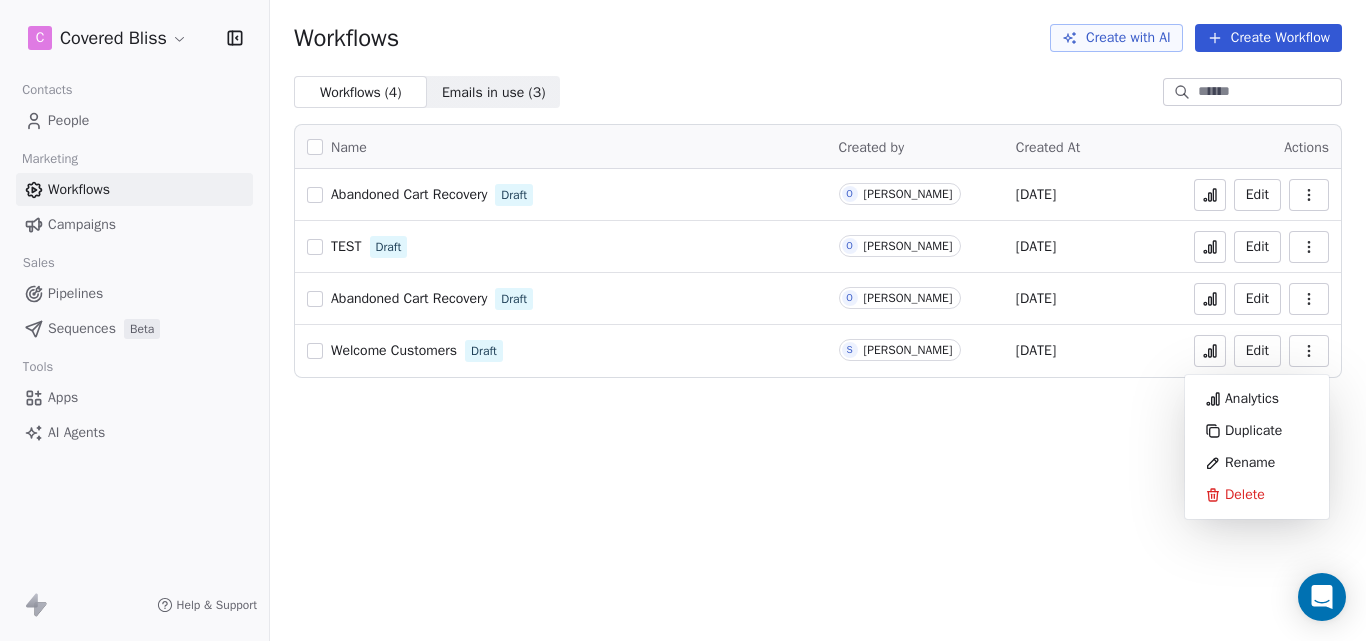 click on "Edit" at bounding box center (1257, 351) 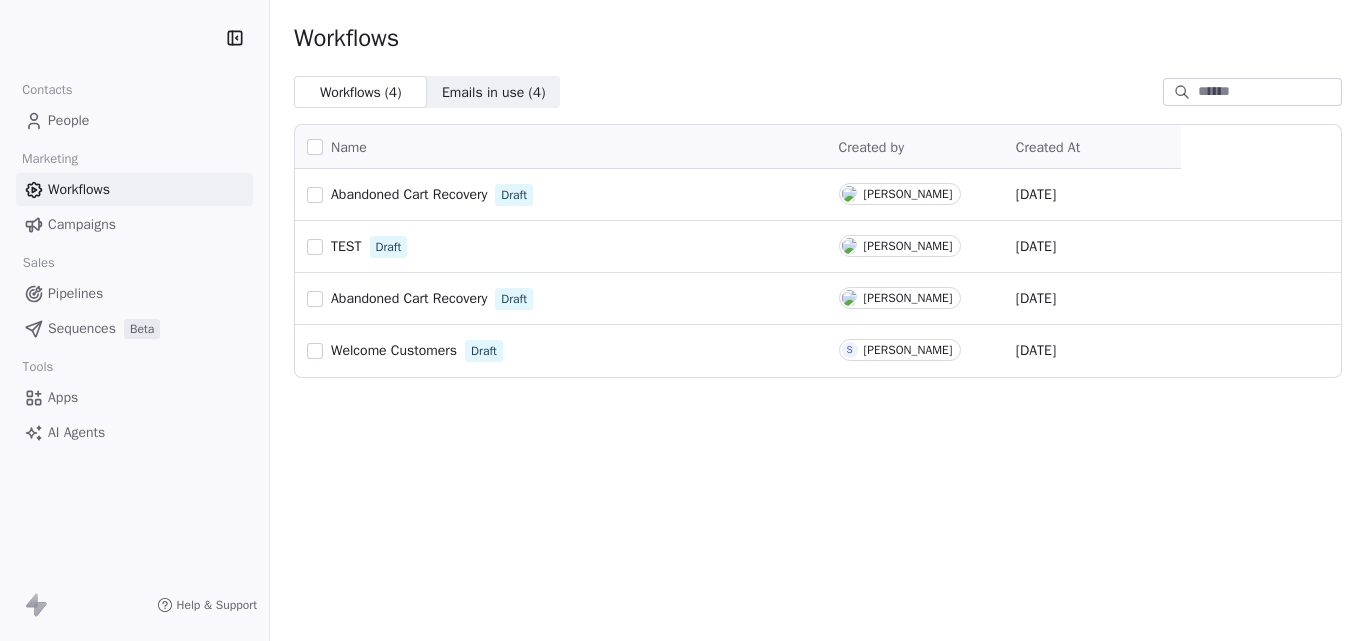scroll, scrollTop: 0, scrollLeft: 0, axis: both 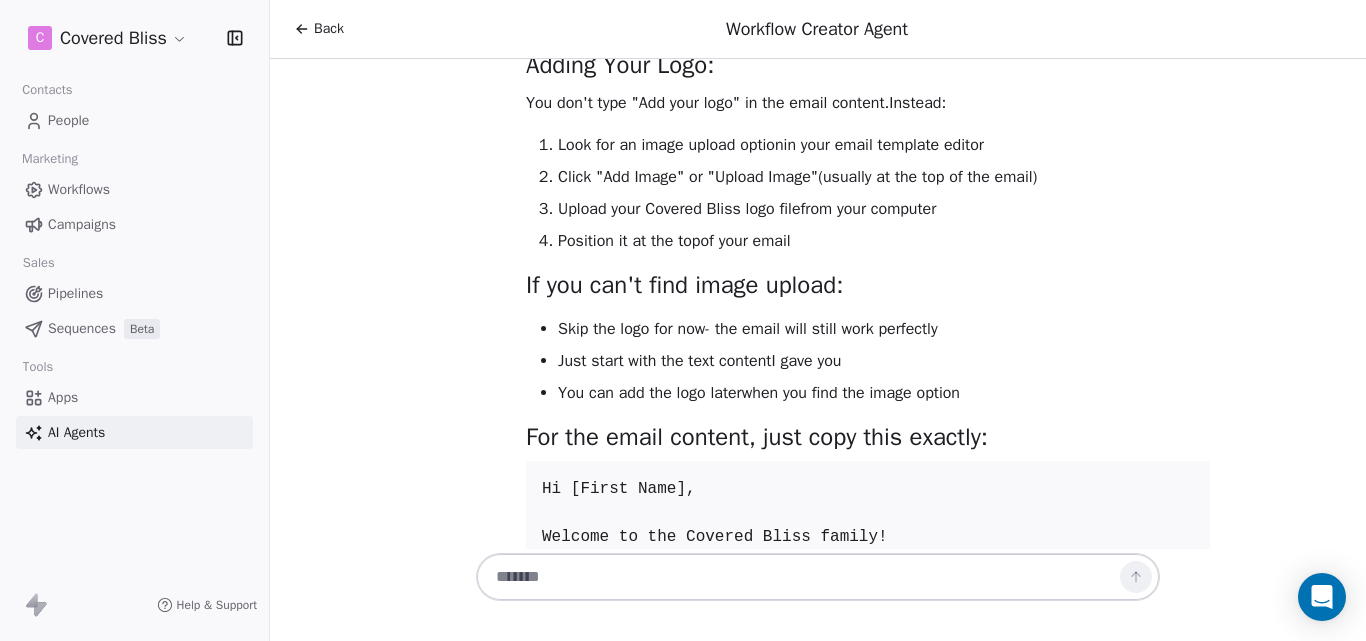 click at bounding box center [798, 577] 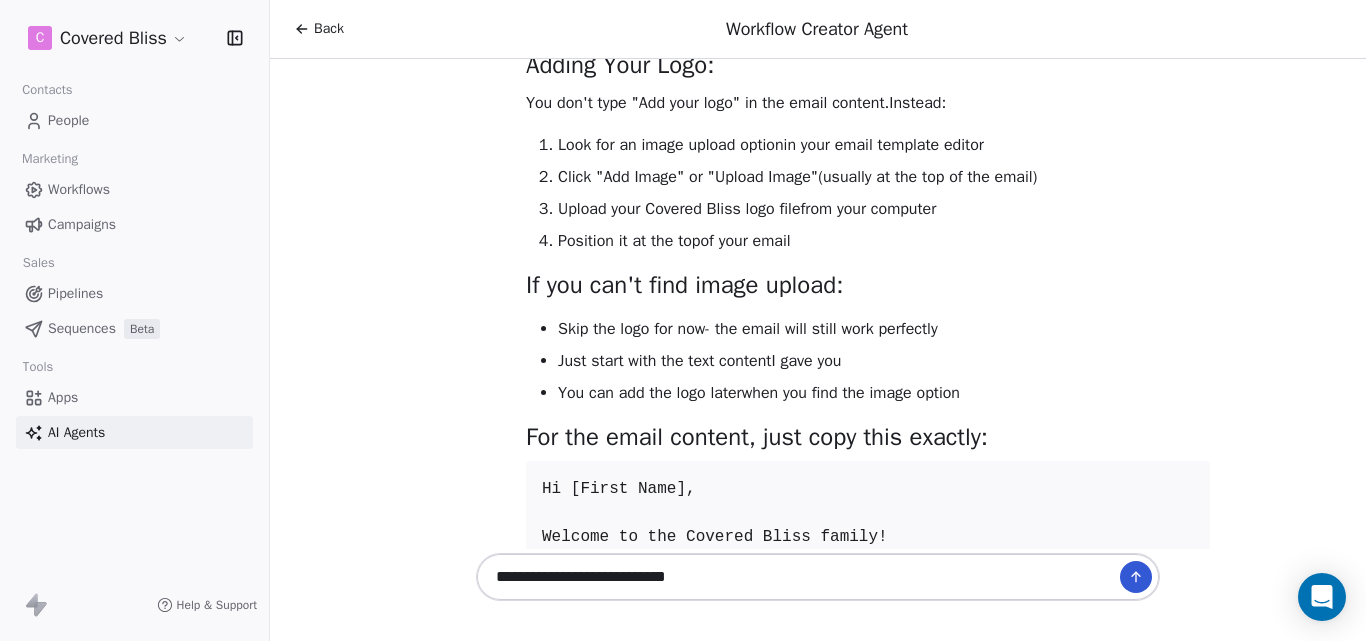 type on "**********" 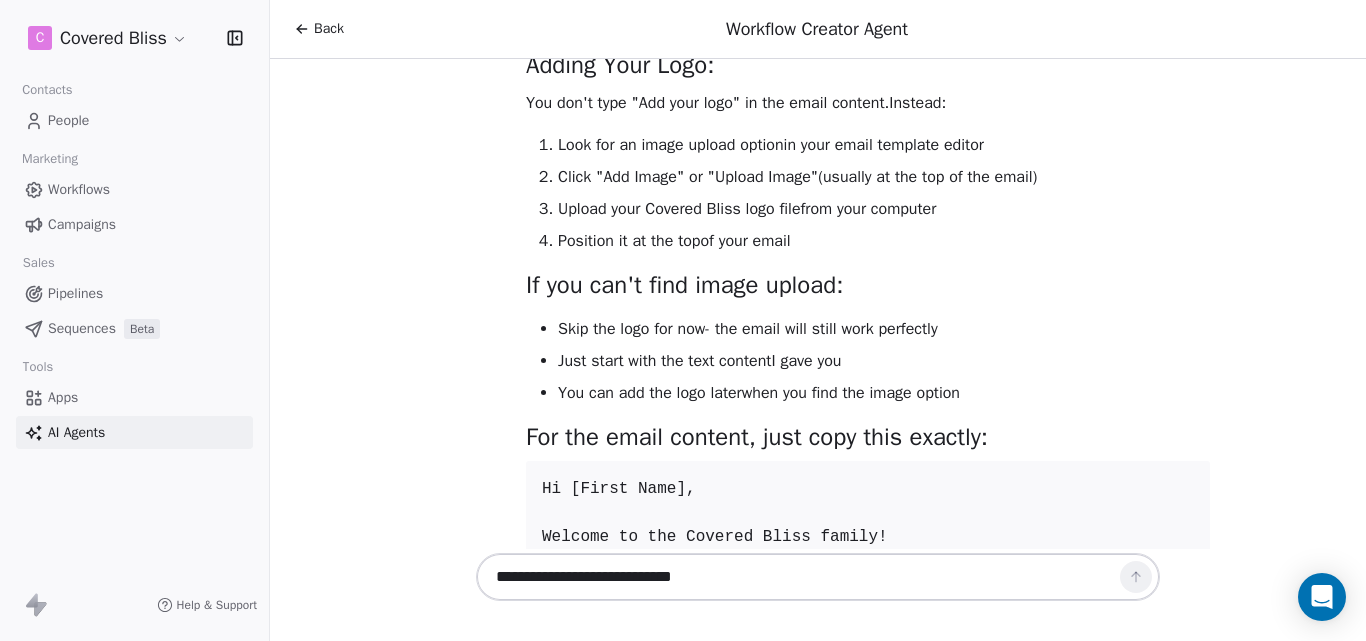 type 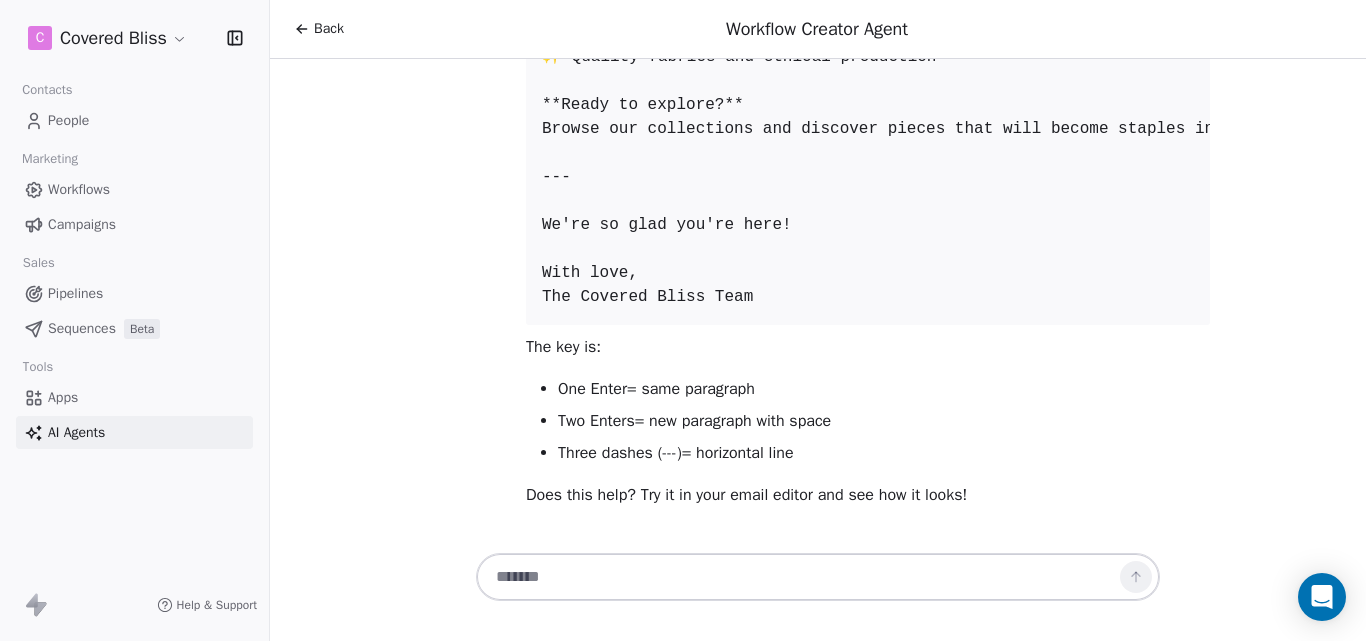 scroll, scrollTop: 16617, scrollLeft: 0, axis: vertical 